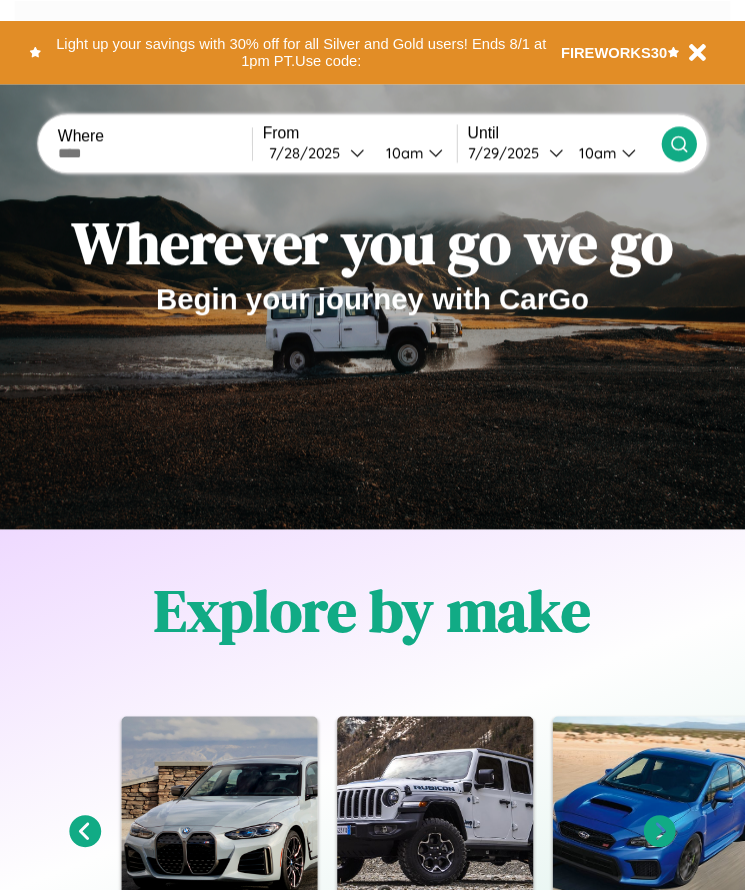scroll, scrollTop: 0, scrollLeft: 0, axis: both 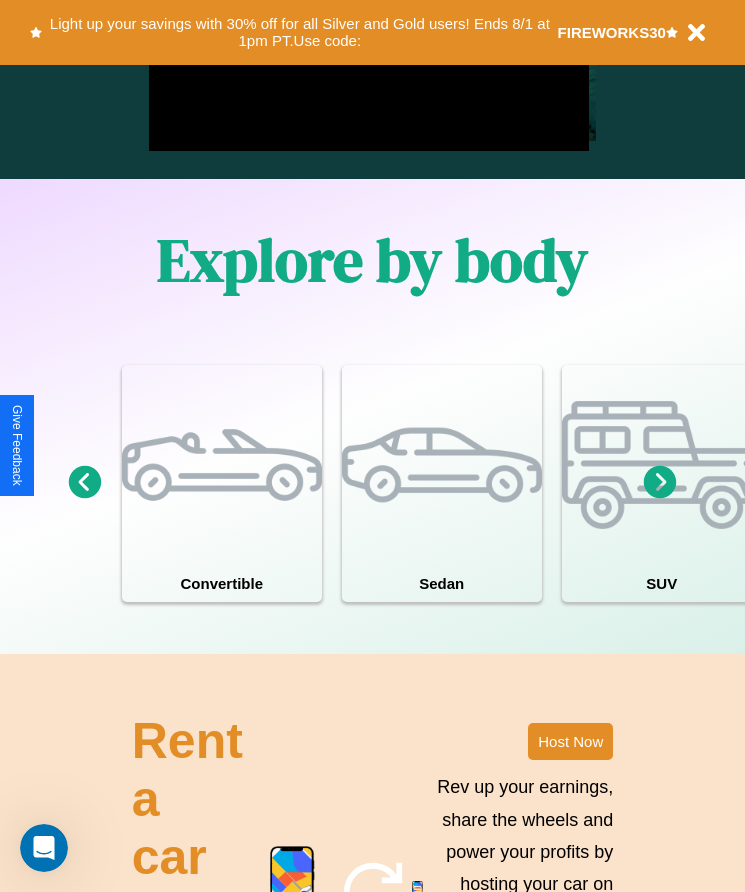 click 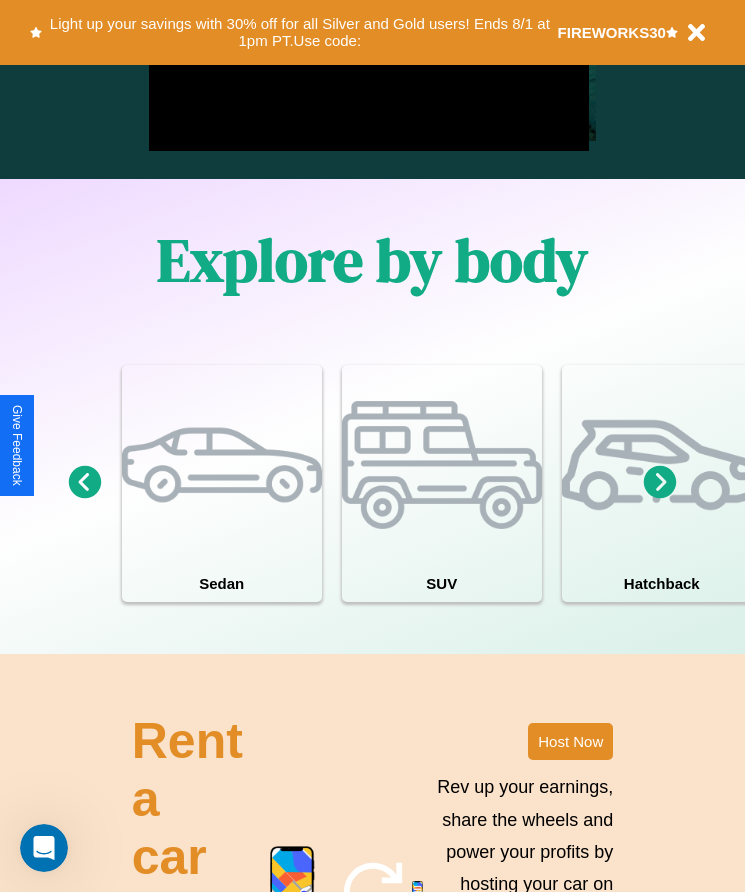 click 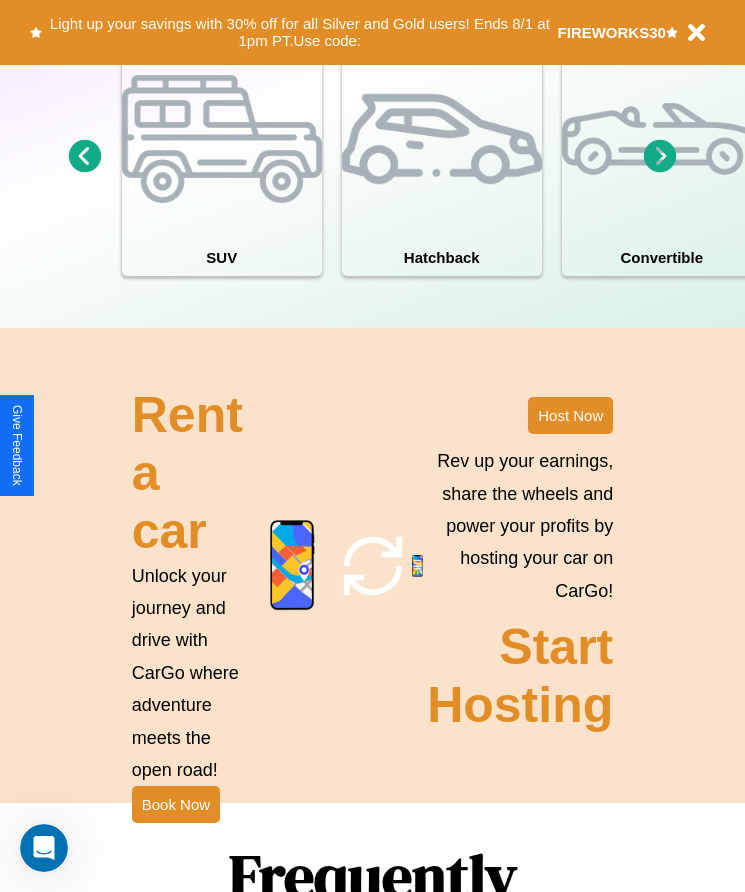 scroll, scrollTop: 1855, scrollLeft: 0, axis: vertical 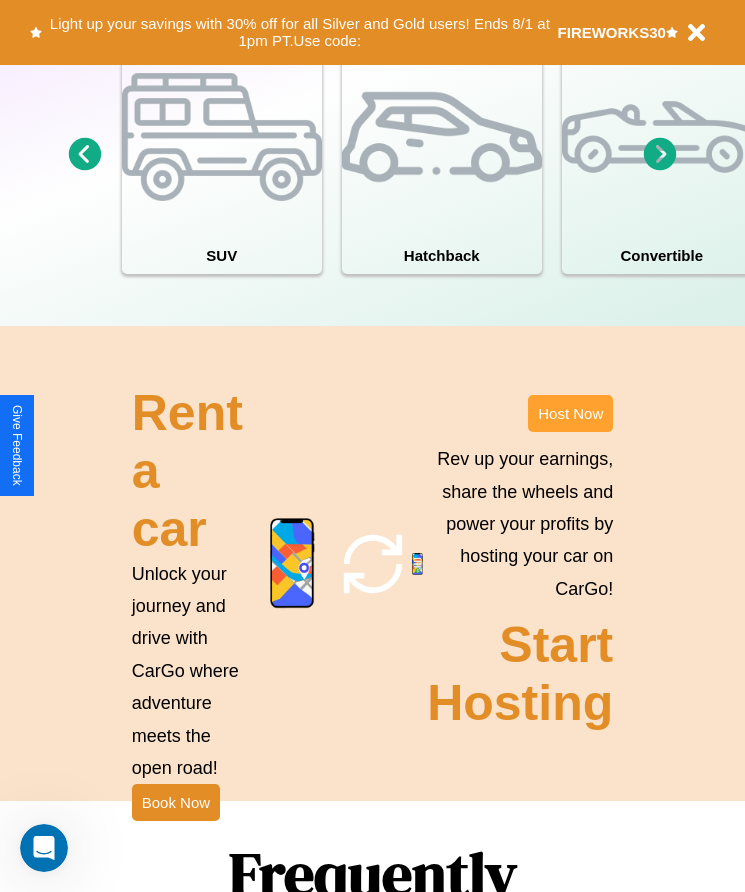 click on "Host Now" at bounding box center (570, 413) 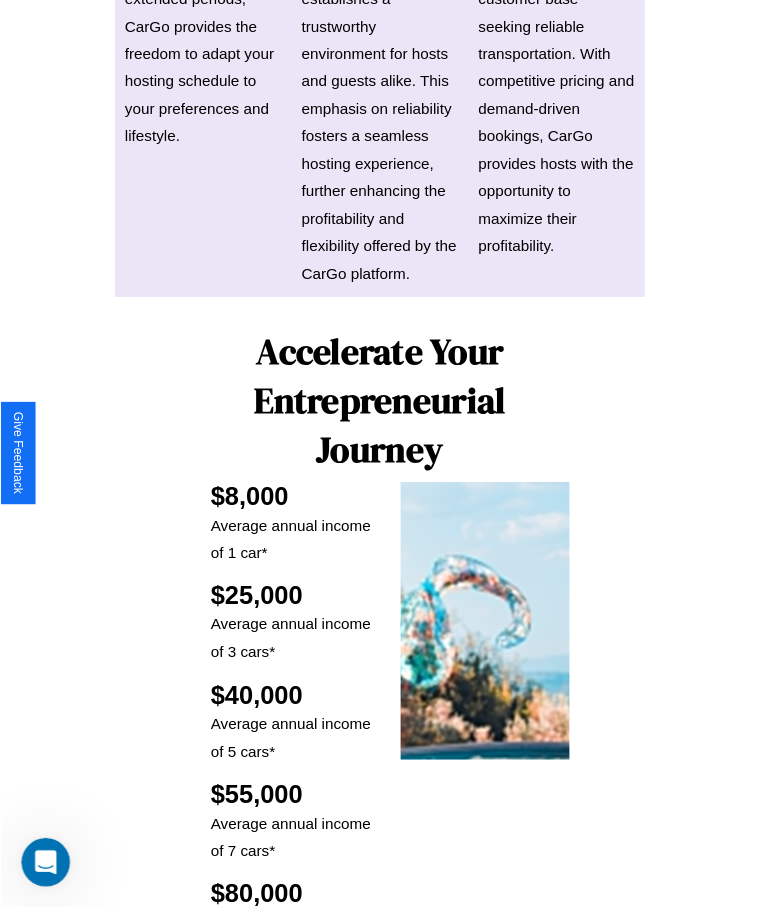 scroll, scrollTop: 0, scrollLeft: 0, axis: both 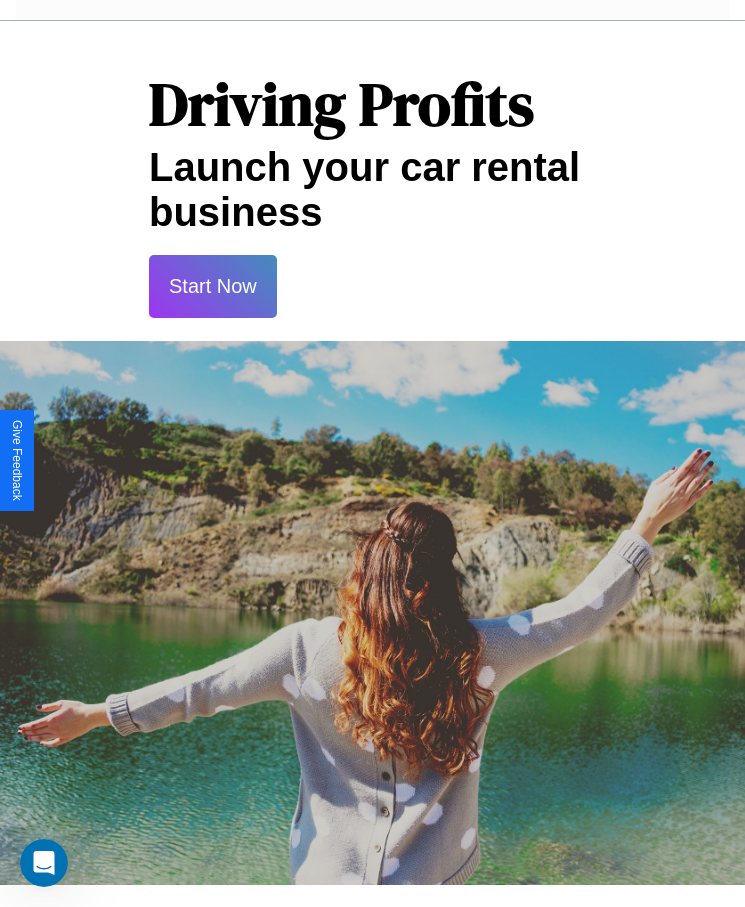 click on "Start Now" at bounding box center (213, 286) 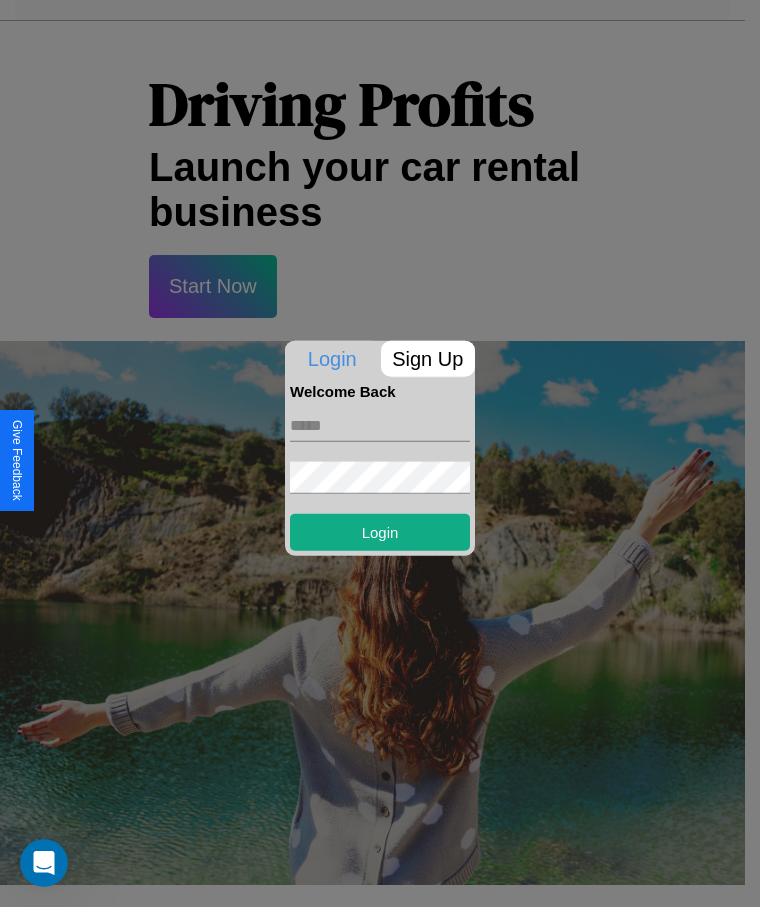 click at bounding box center [380, 425] 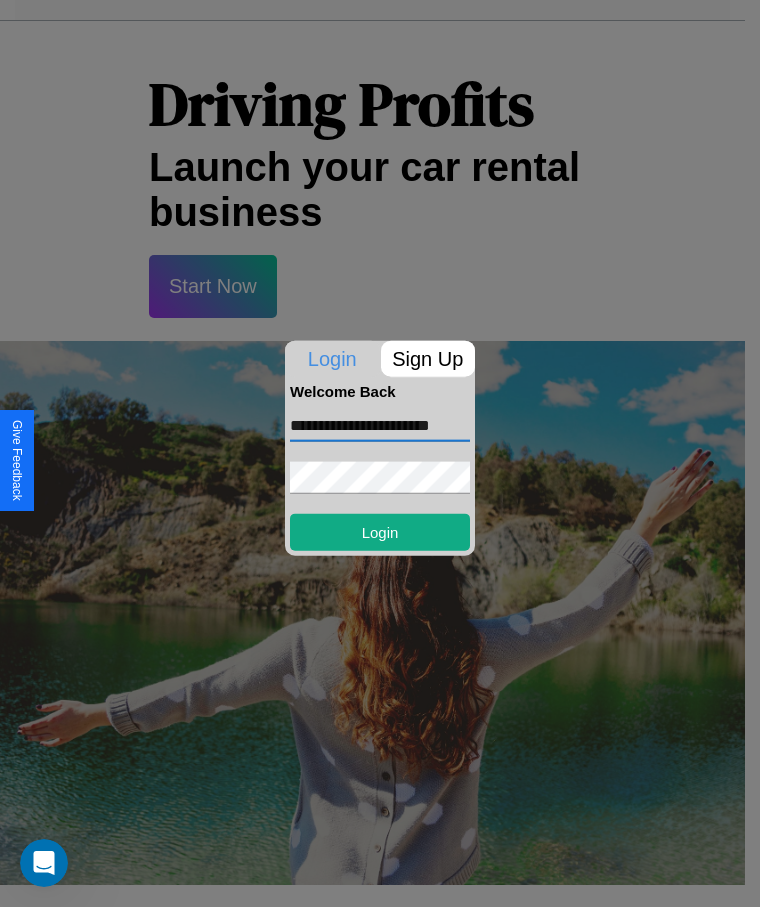 scroll, scrollTop: 0, scrollLeft: 36, axis: horizontal 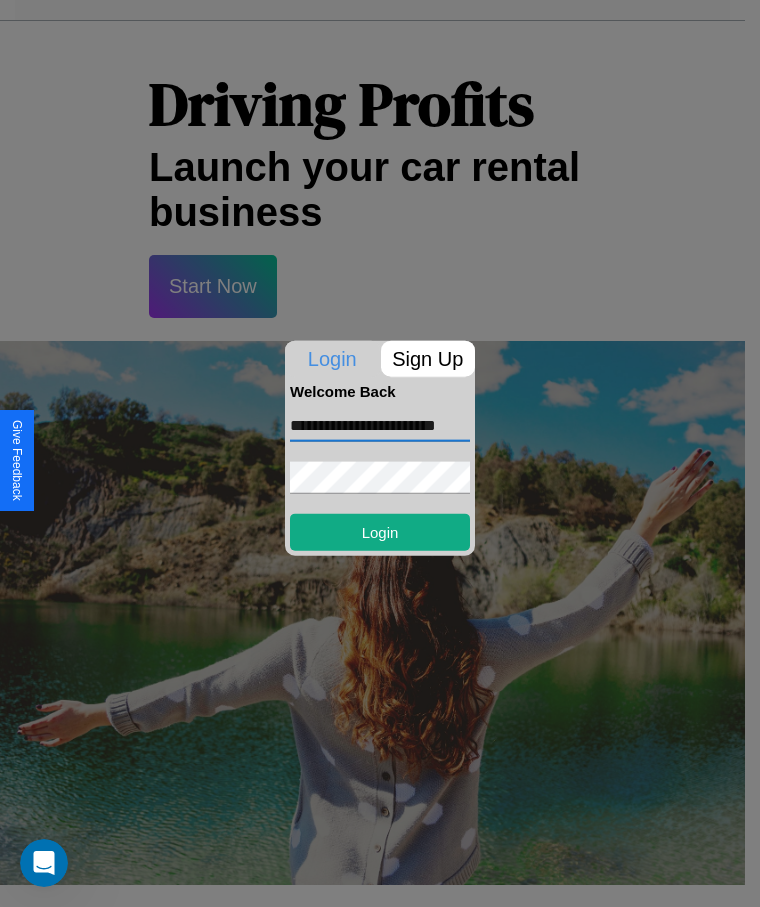 type on "**********" 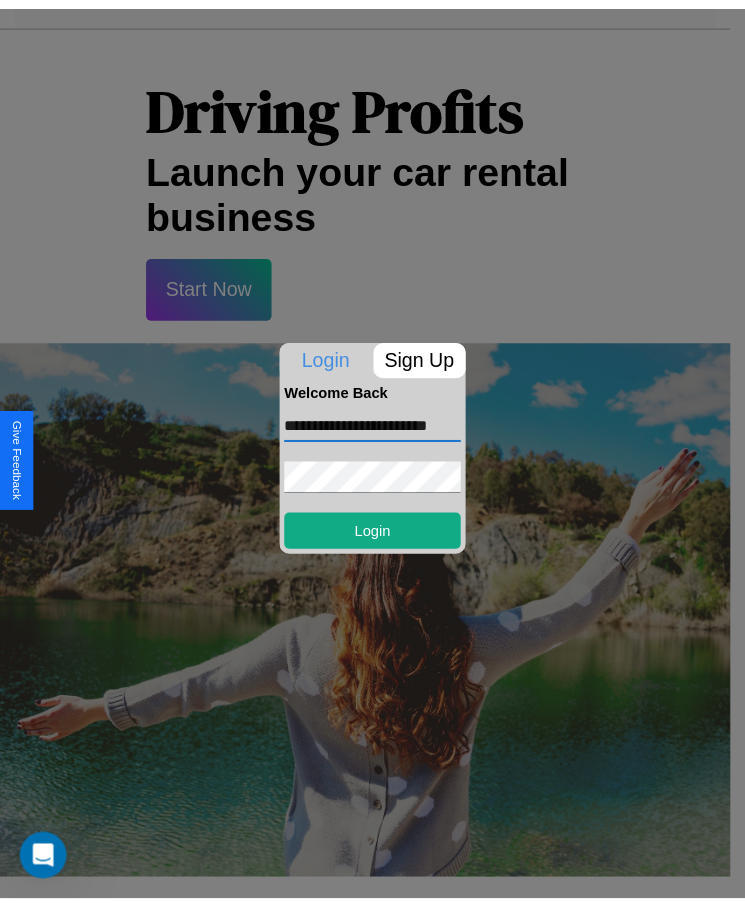 scroll, scrollTop: 0, scrollLeft: 0, axis: both 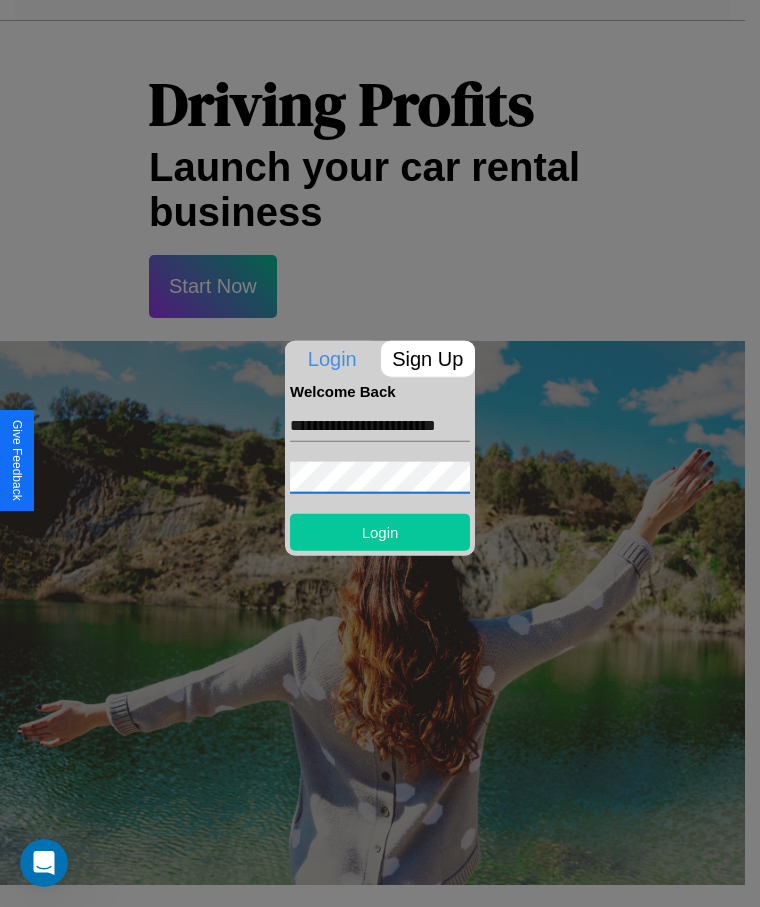 click on "Login" at bounding box center (380, 531) 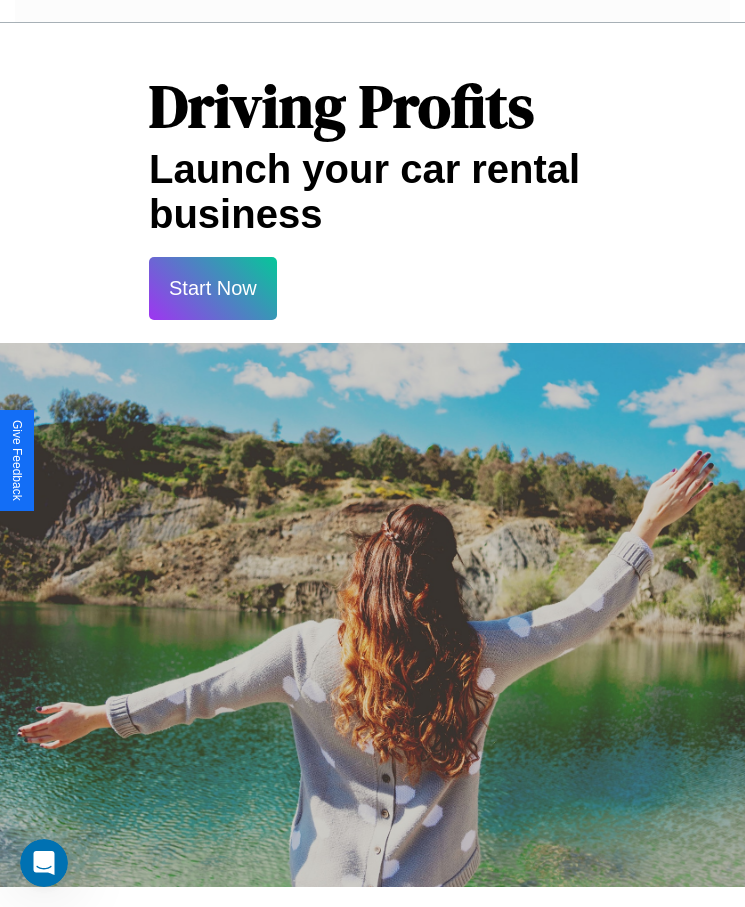 scroll, scrollTop: 0, scrollLeft: 0, axis: both 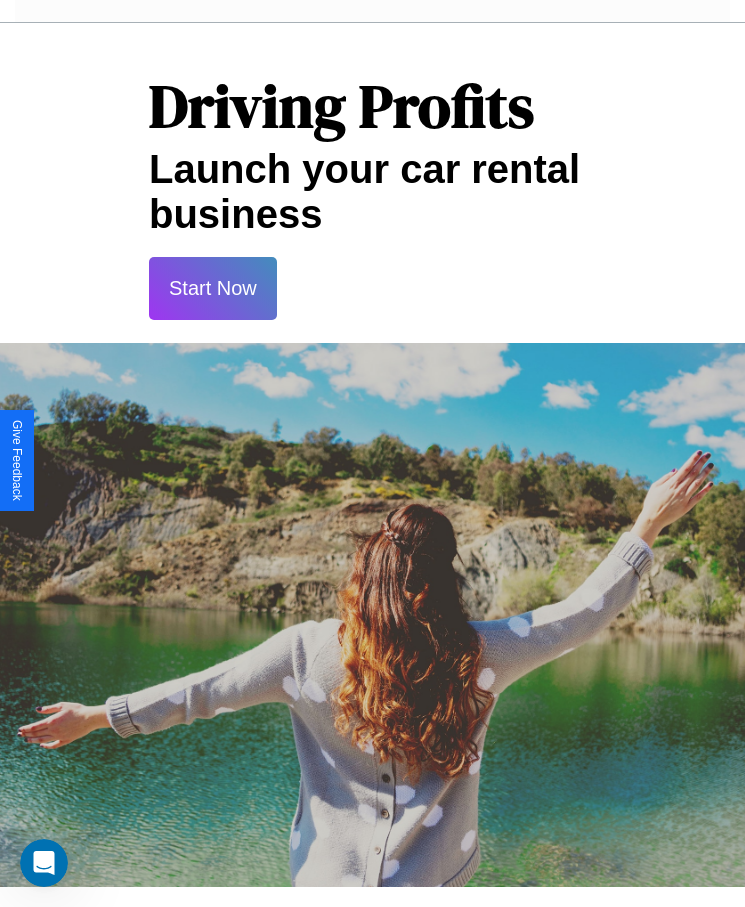 click on "Start Now" at bounding box center (213, 288) 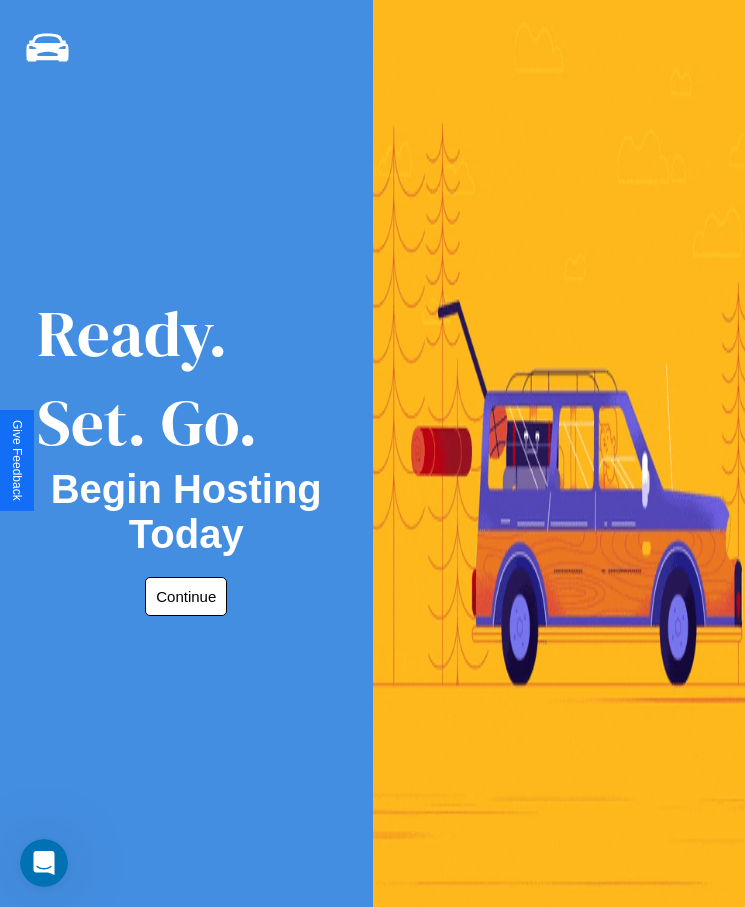 click on "Continue" at bounding box center (186, 596) 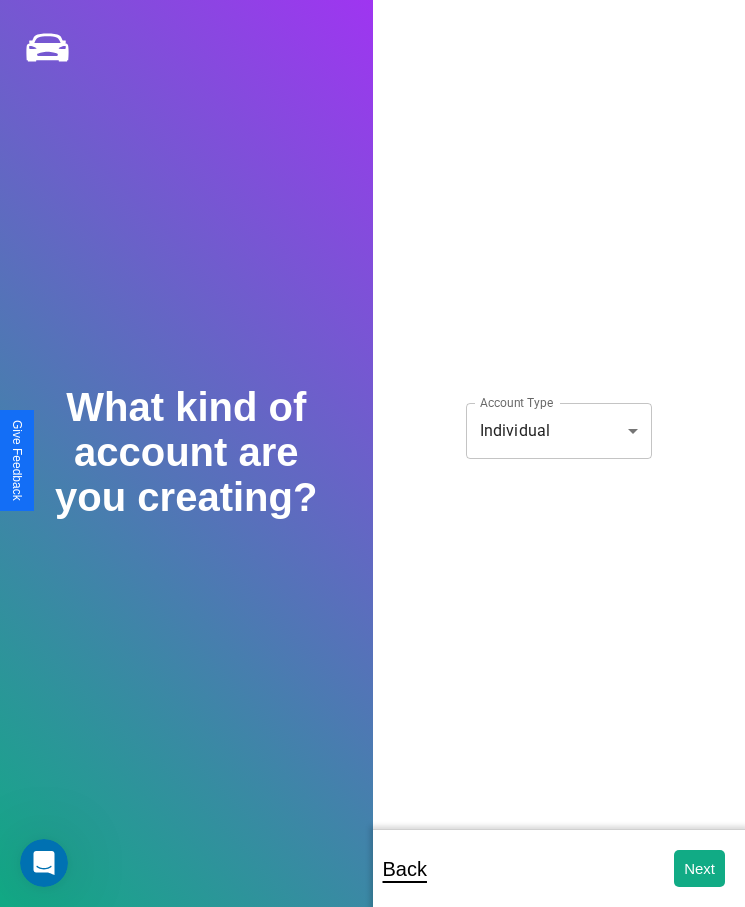 click on "**********" at bounding box center (372, 467) 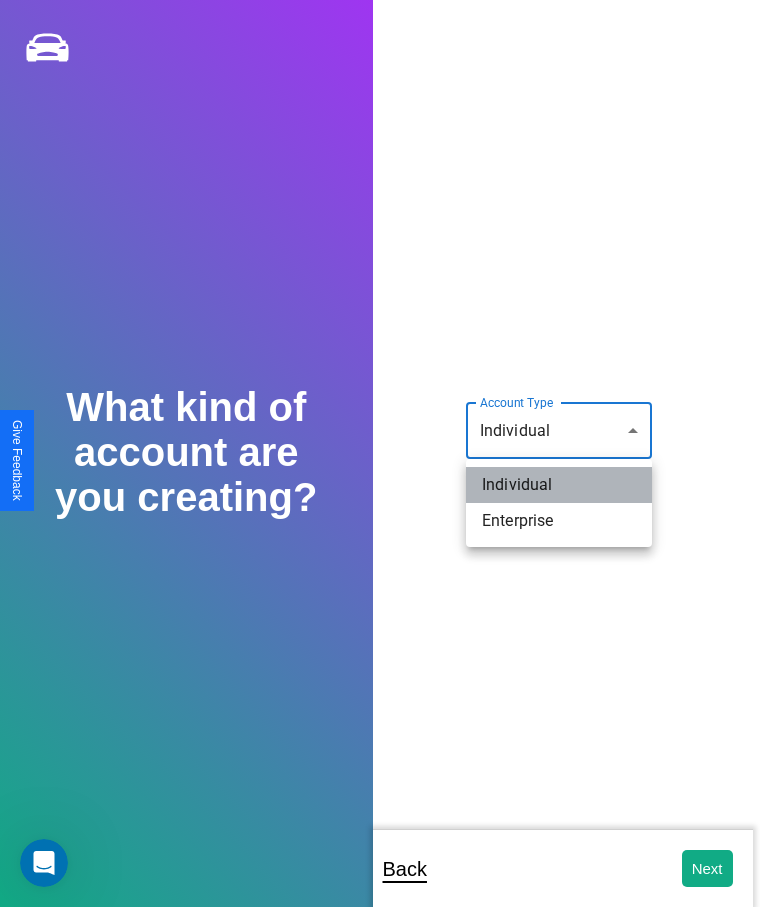 click on "Individual" at bounding box center [559, 485] 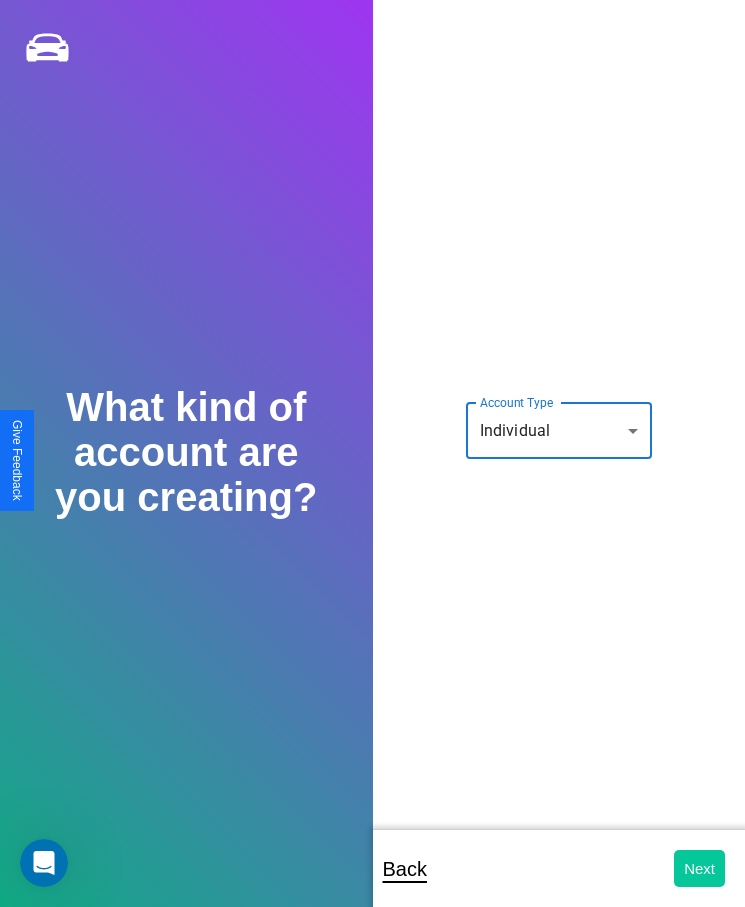 click on "Next" at bounding box center [699, 868] 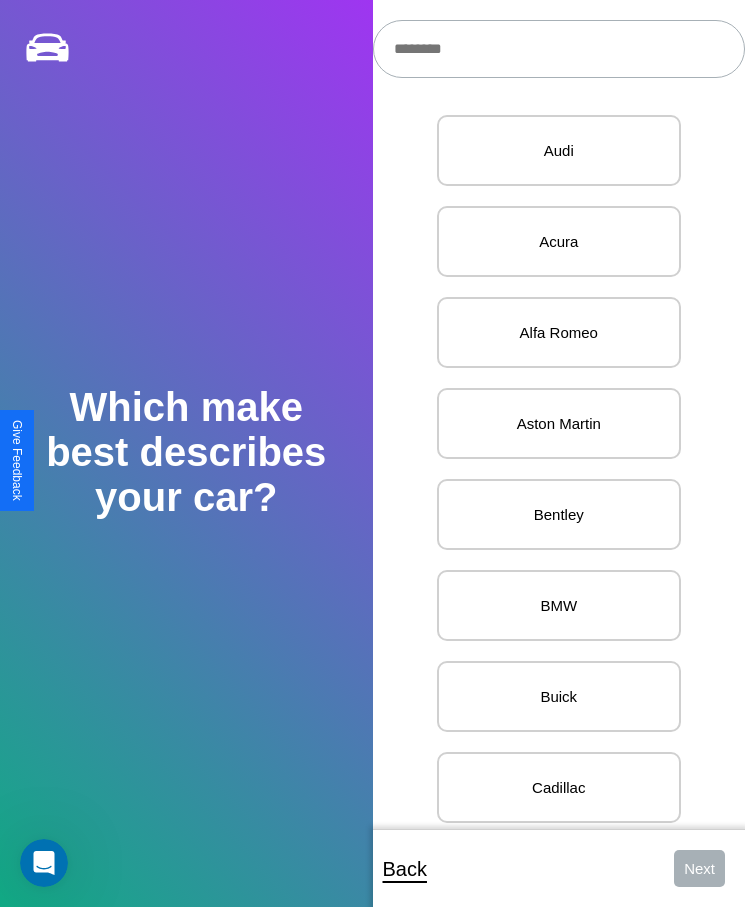scroll, scrollTop: 27, scrollLeft: 0, axis: vertical 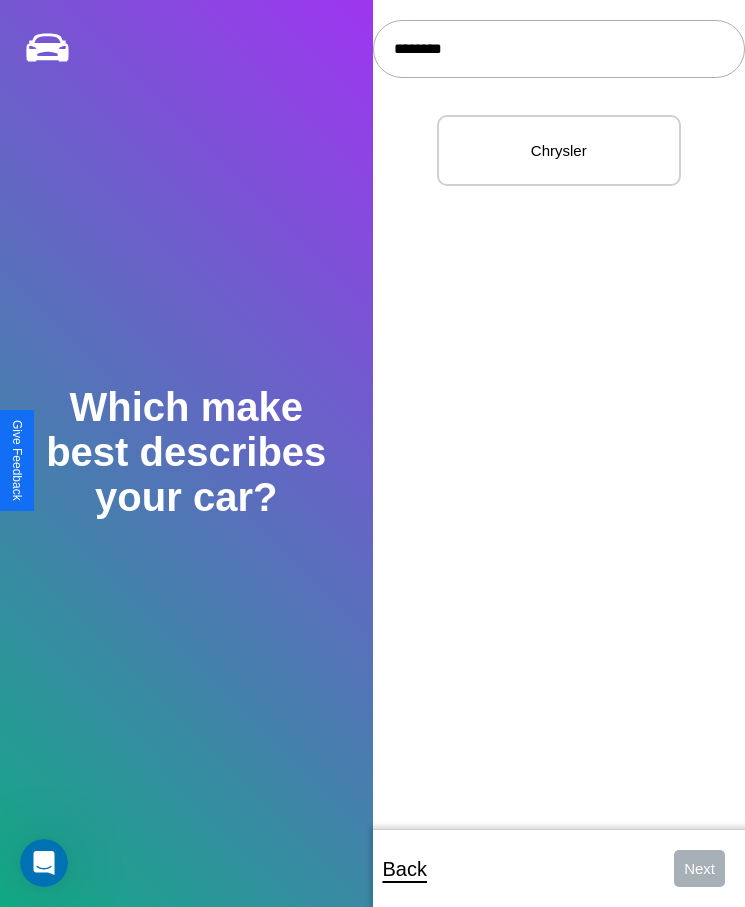 type on "********" 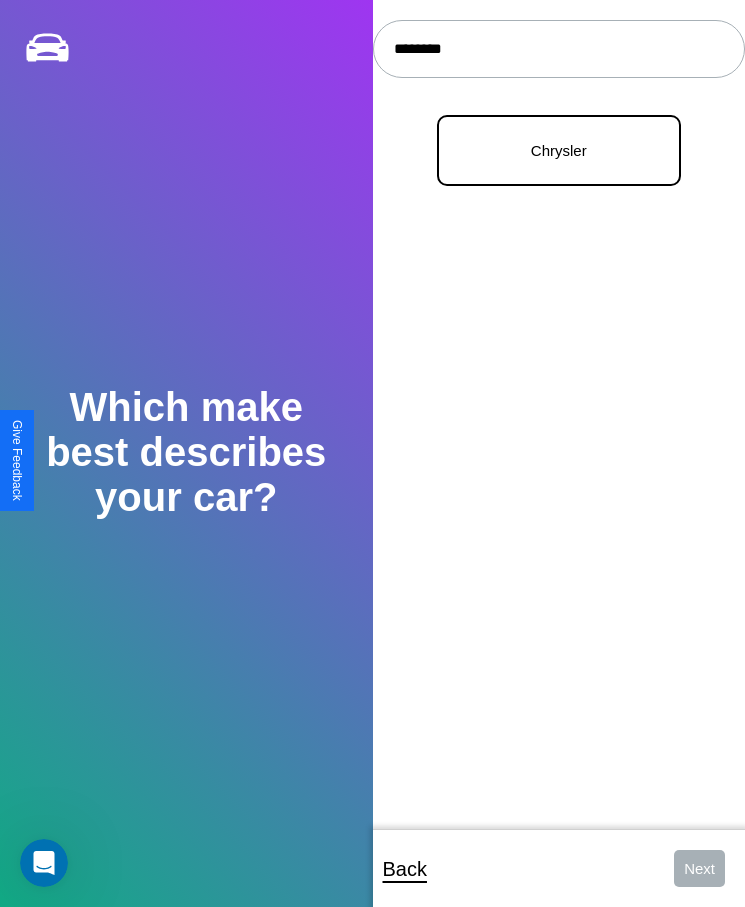 click on "Chrysler" at bounding box center [559, 150] 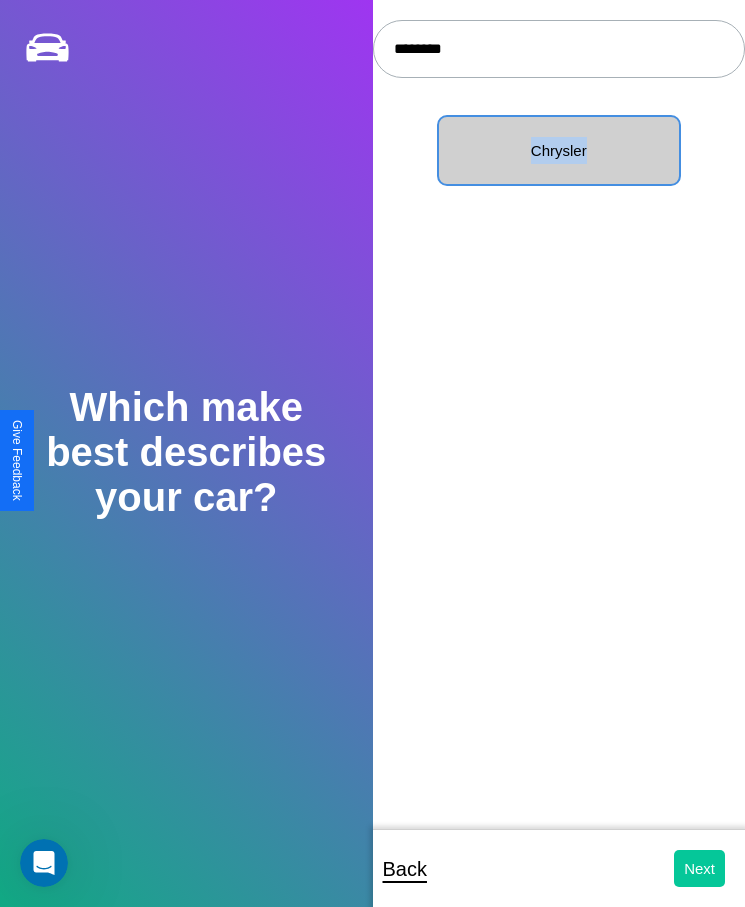 click on "Next" at bounding box center (699, 868) 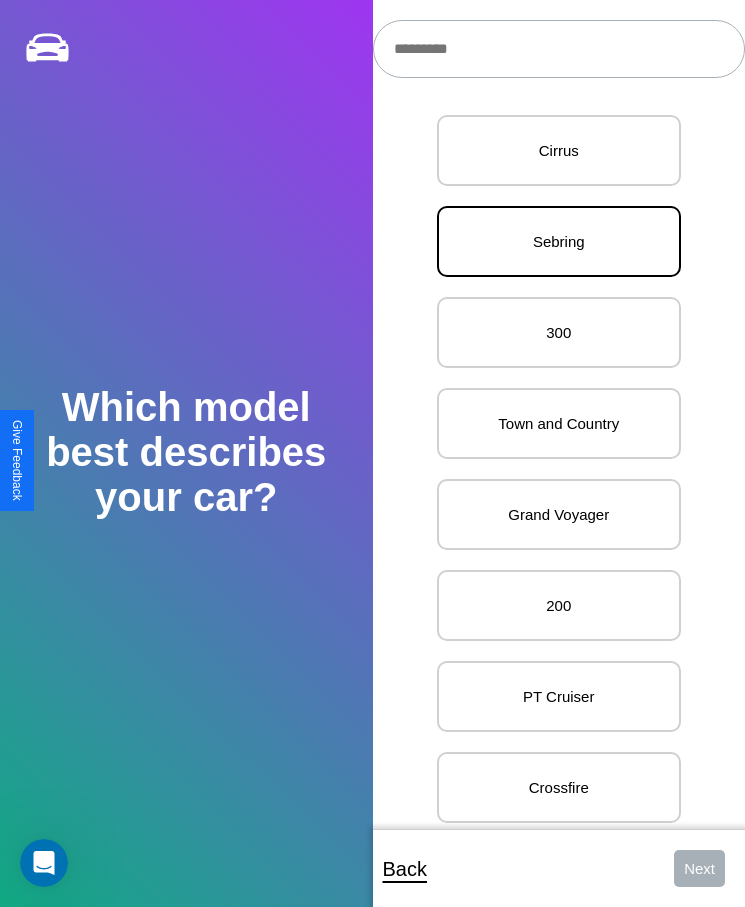 click on "Sebring" at bounding box center [559, 241] 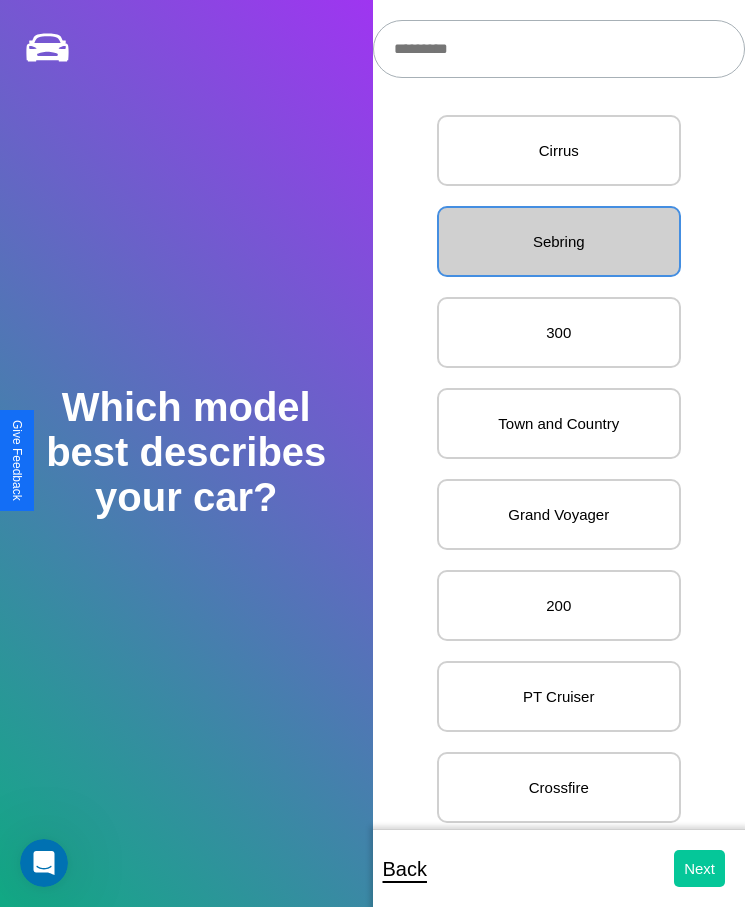 click on "Next" at bounding box center [699, 868] 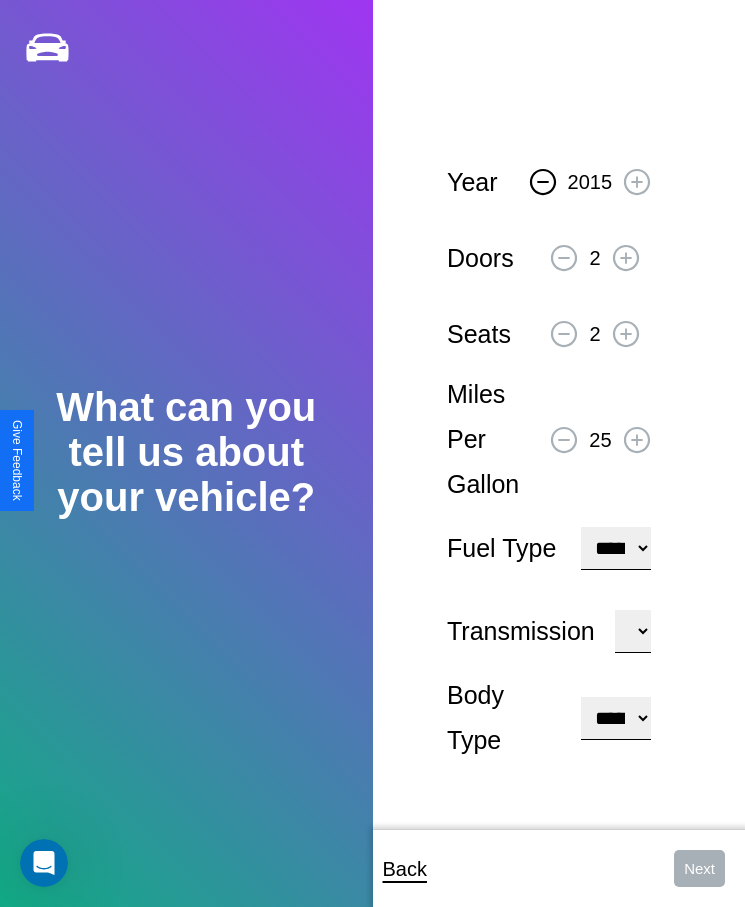 click 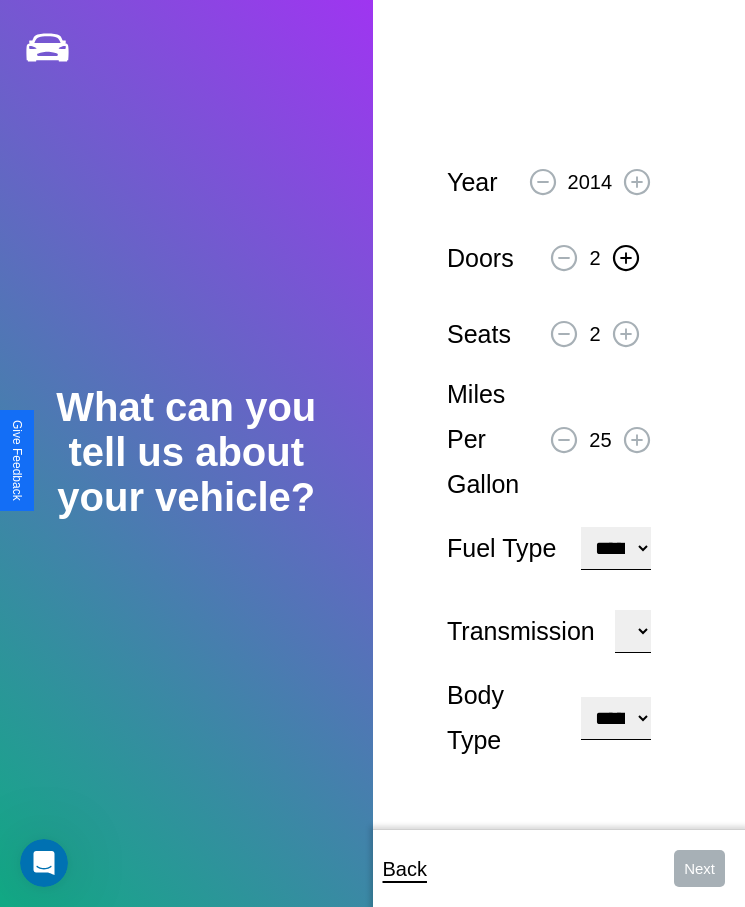 click 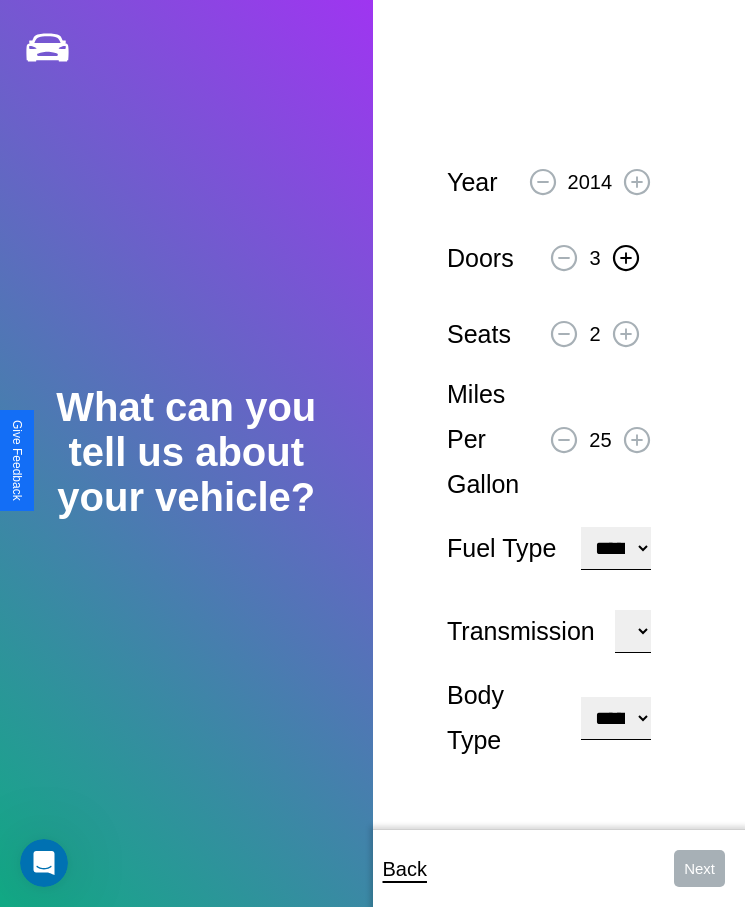click 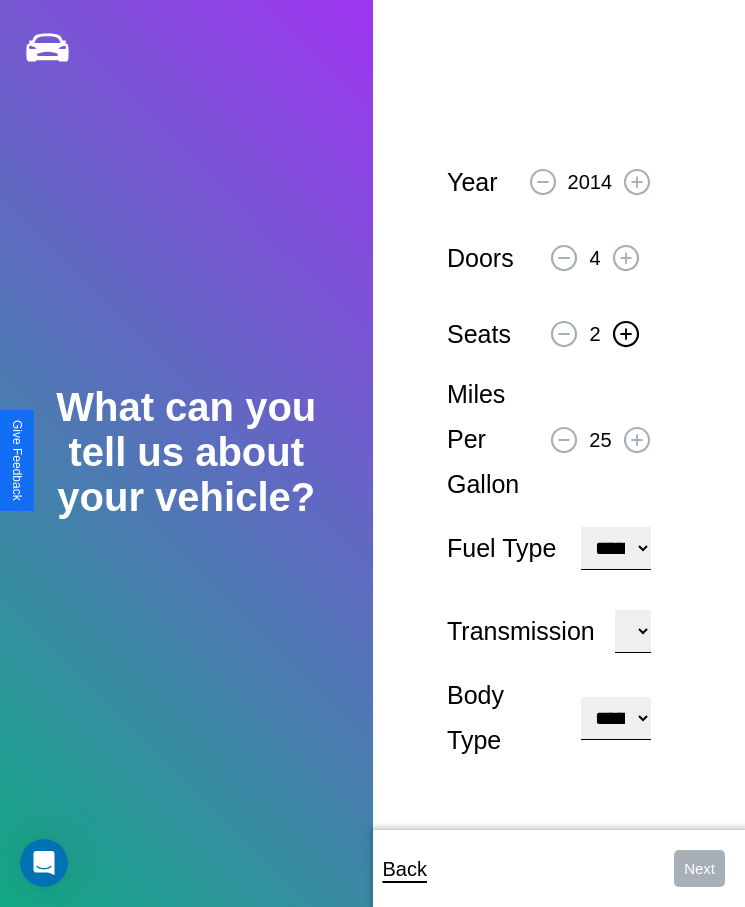 click 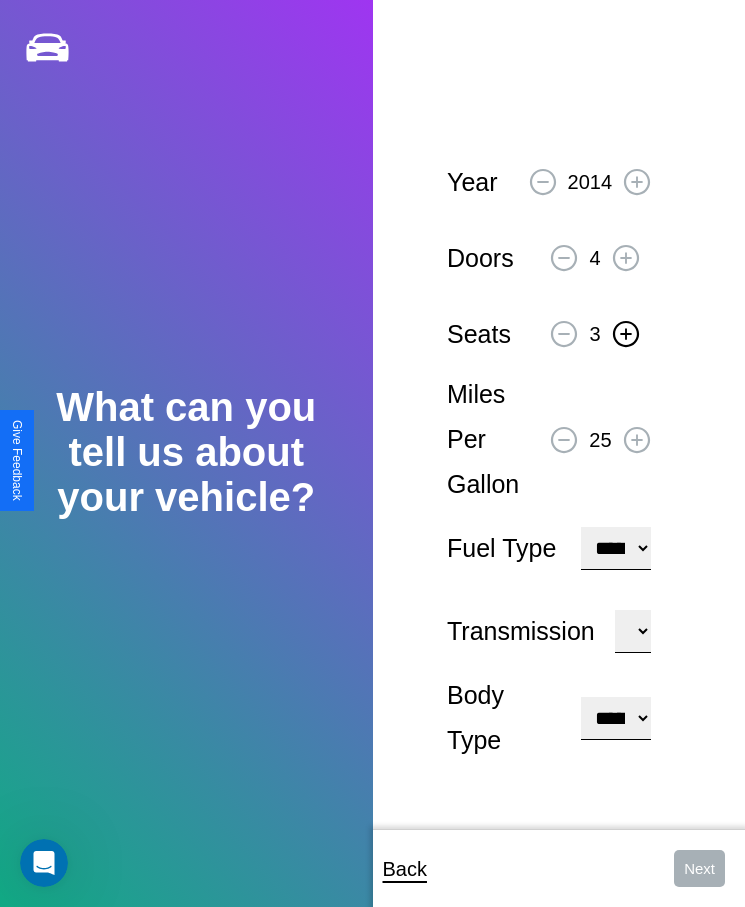 click 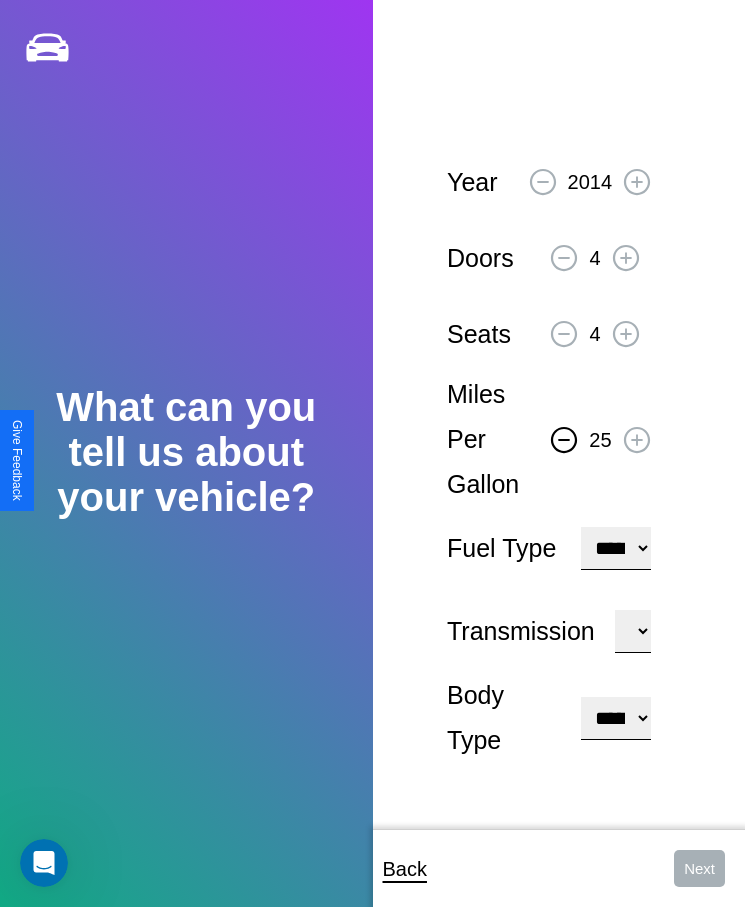 click 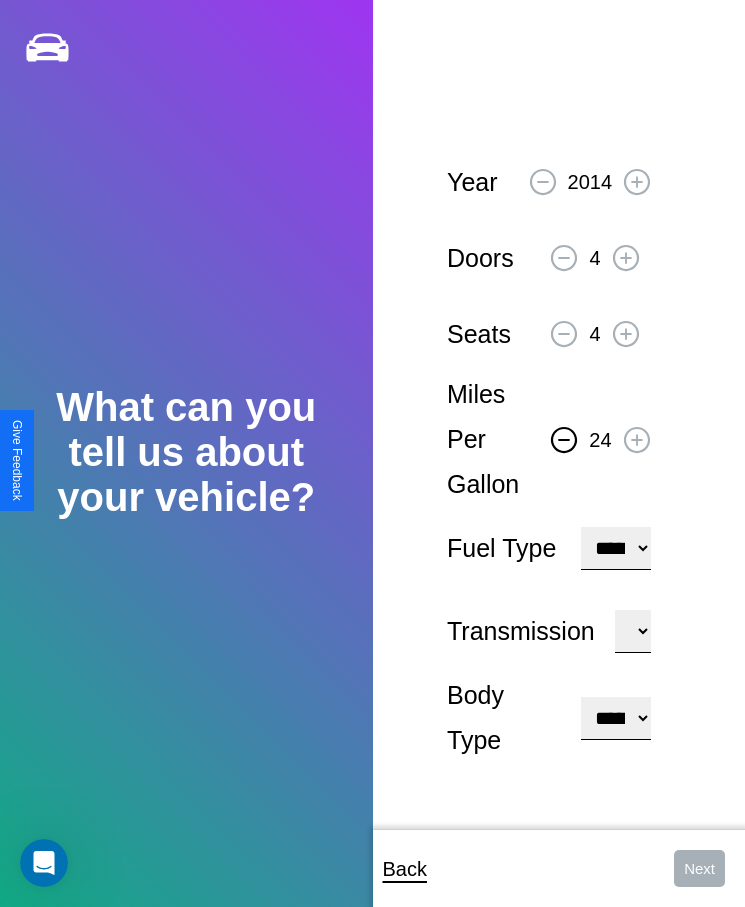 click 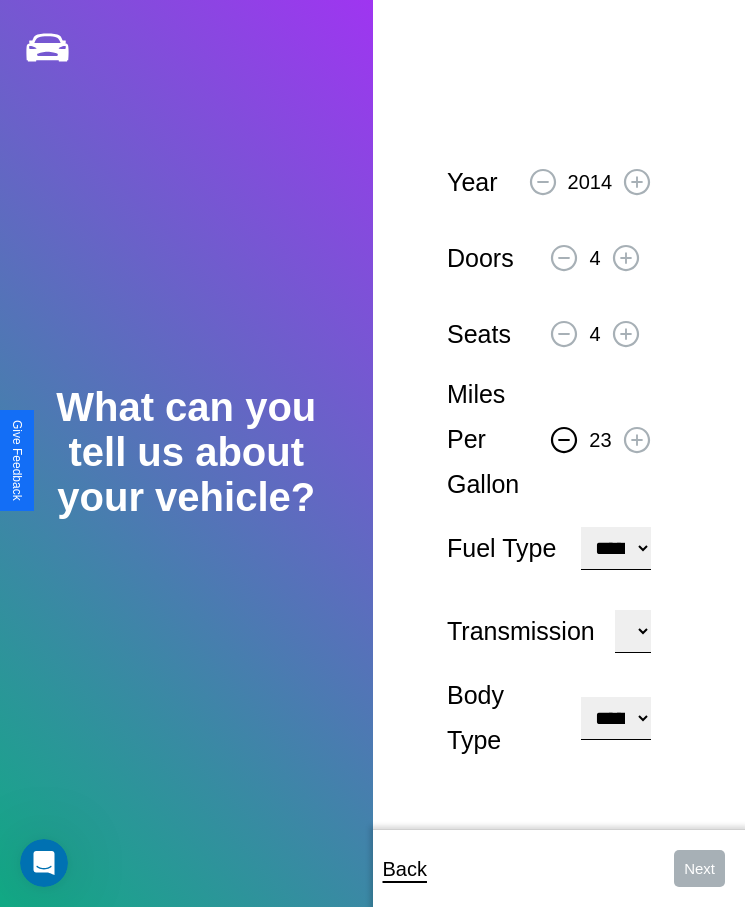 click 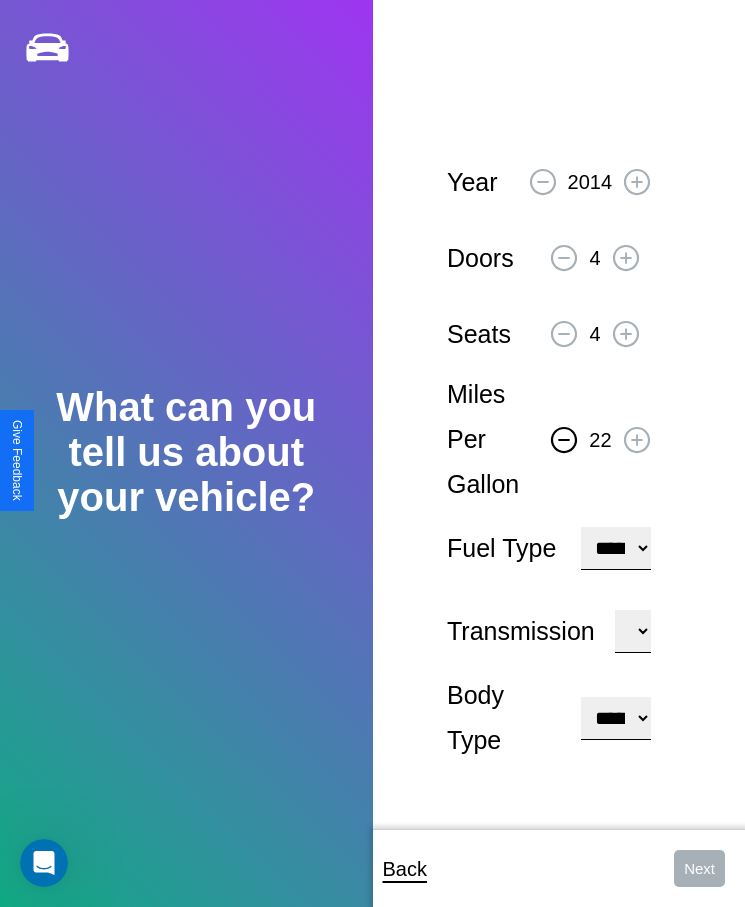 click 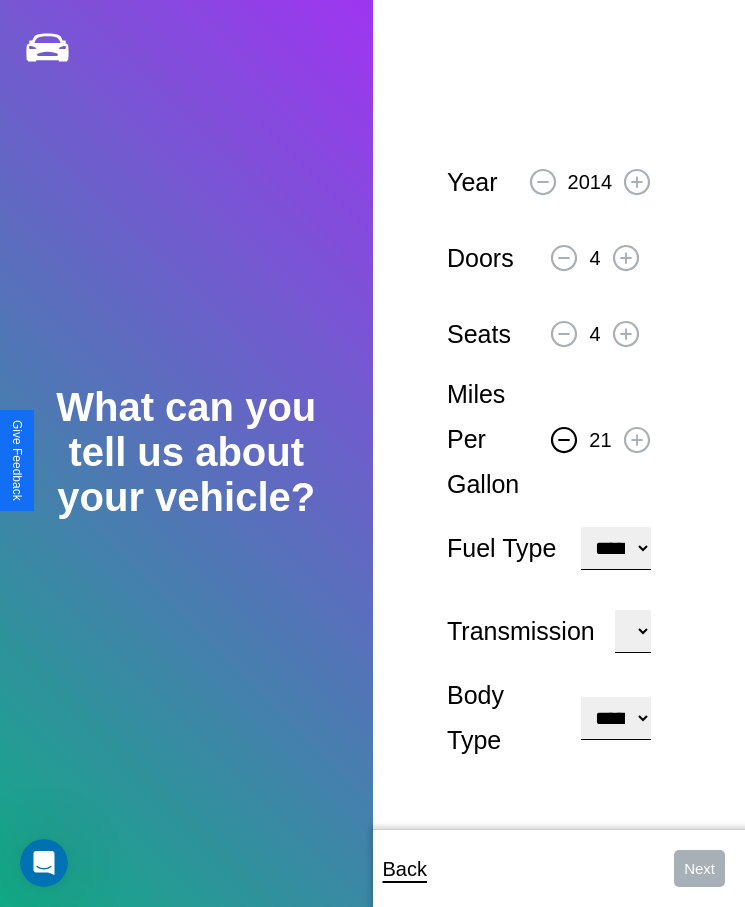 click 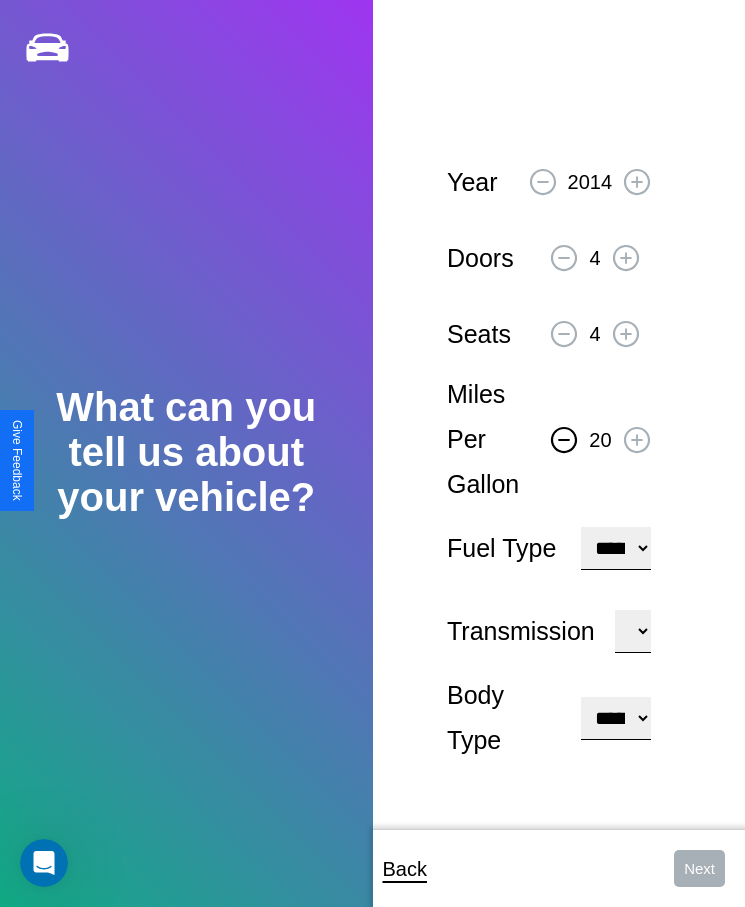 click 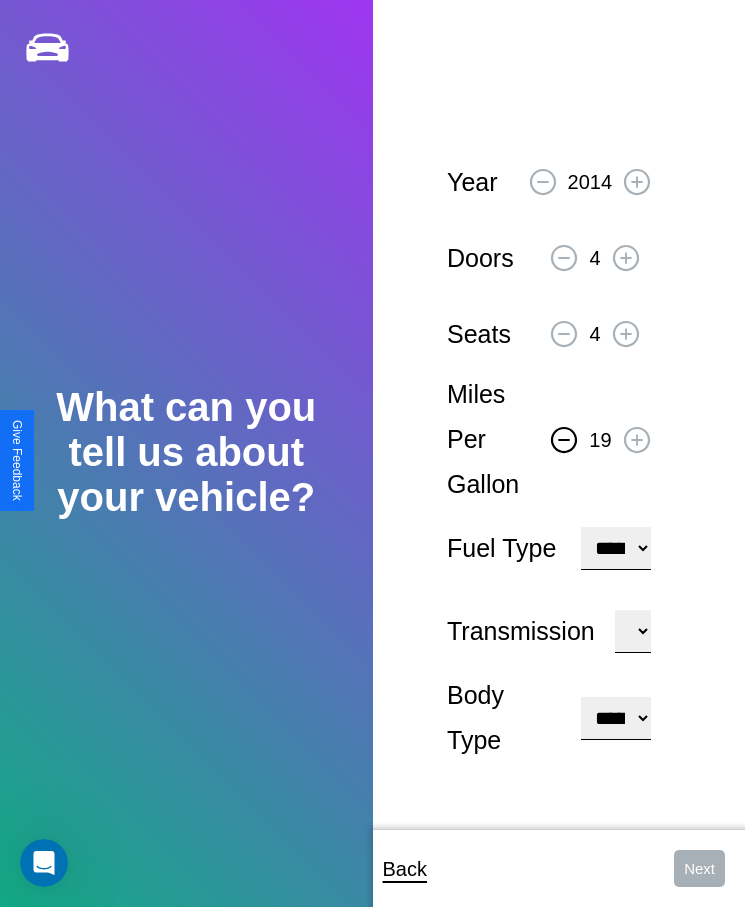 click 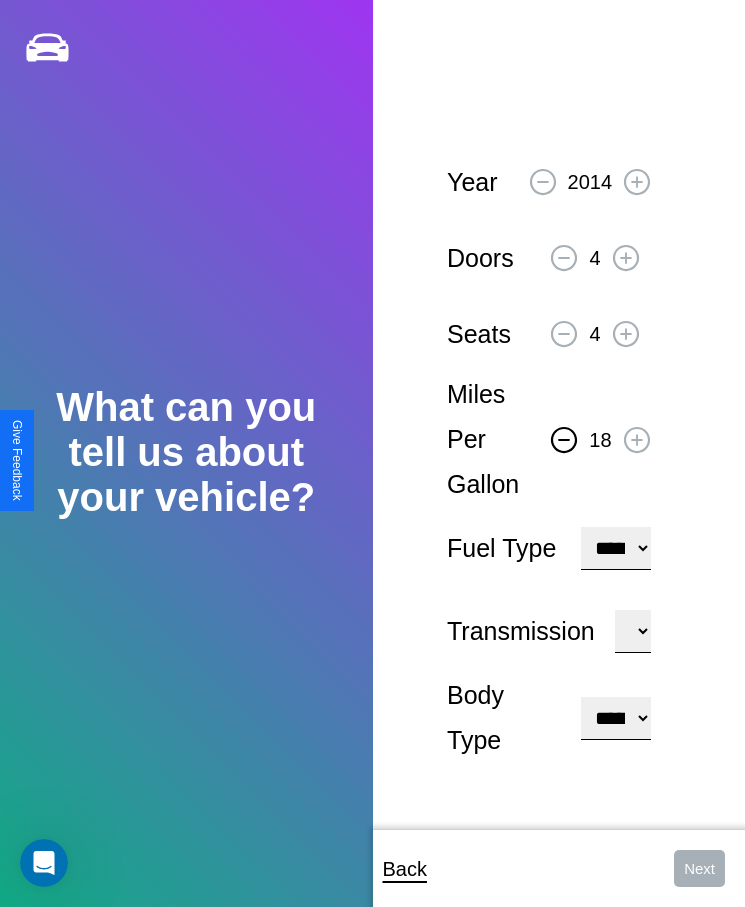 click 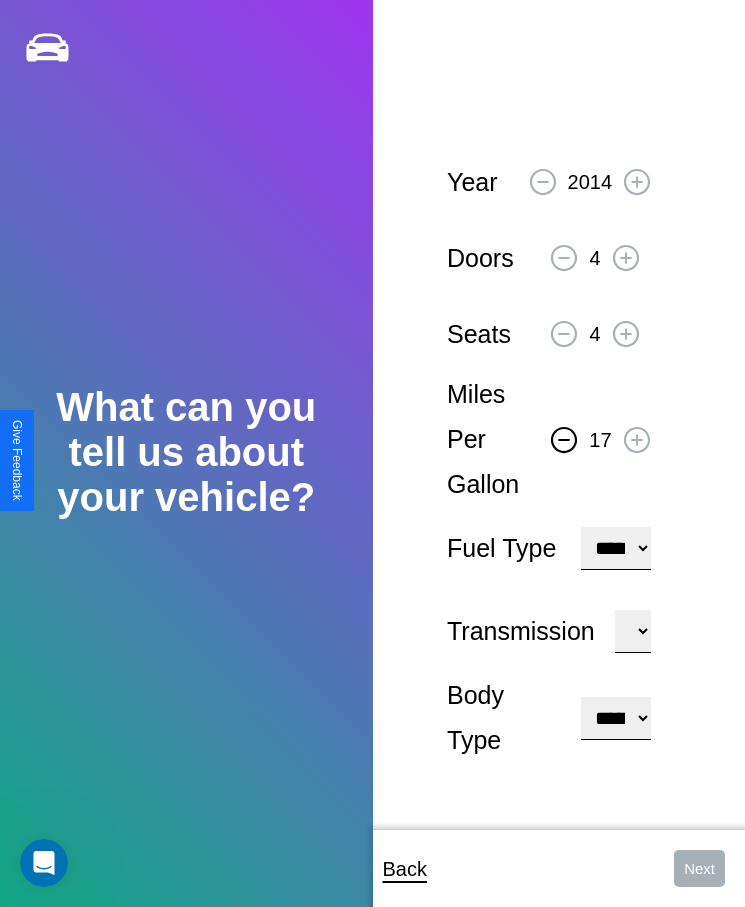 click 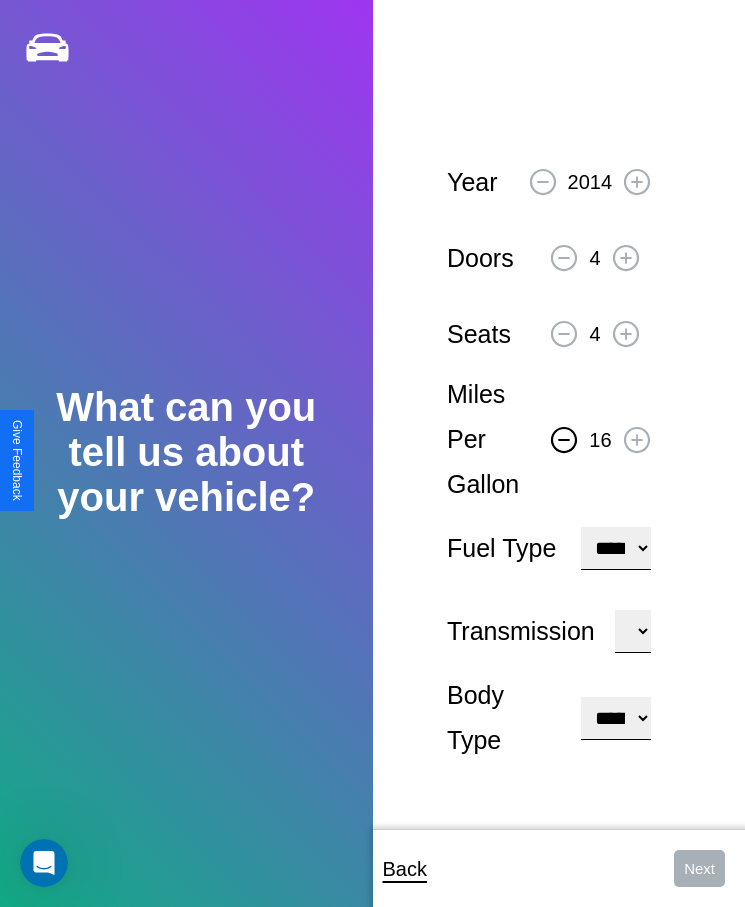 click 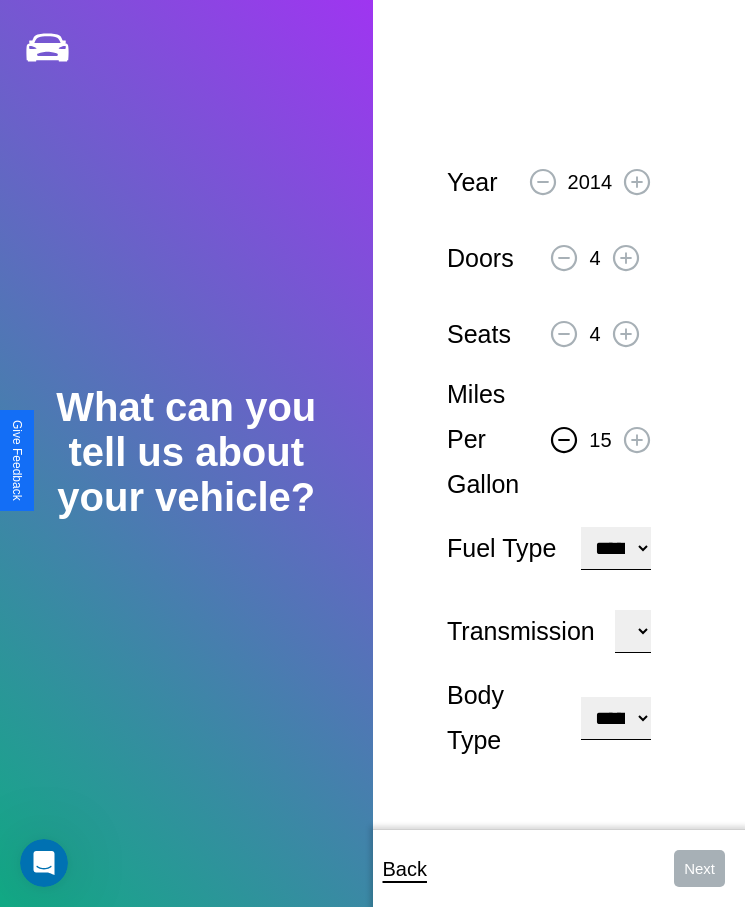click on "**********" at bounding box center (615, 548) 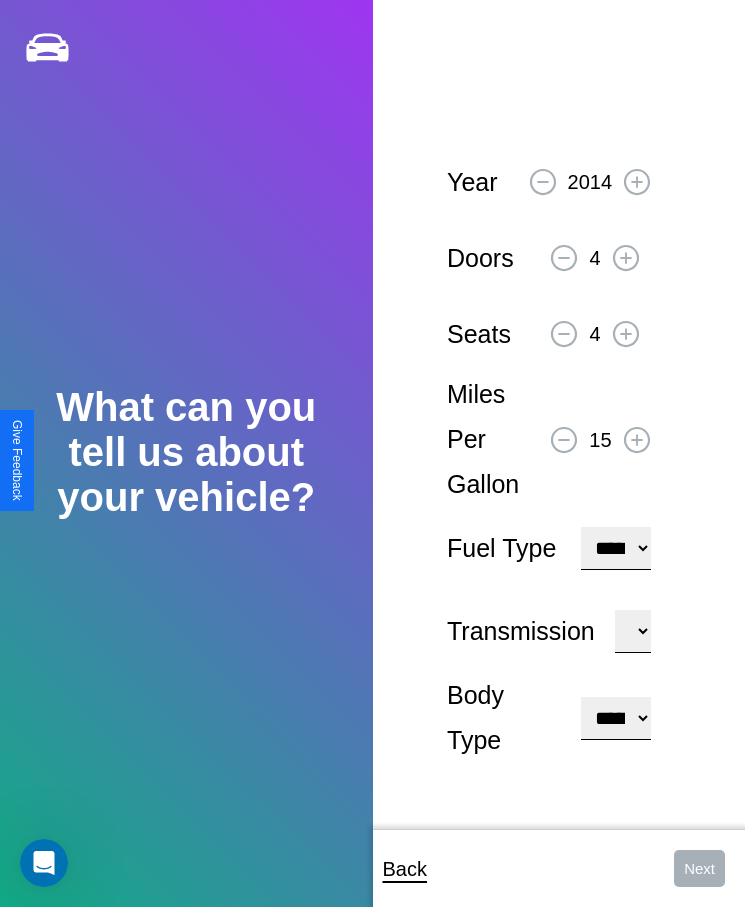 select on "***" 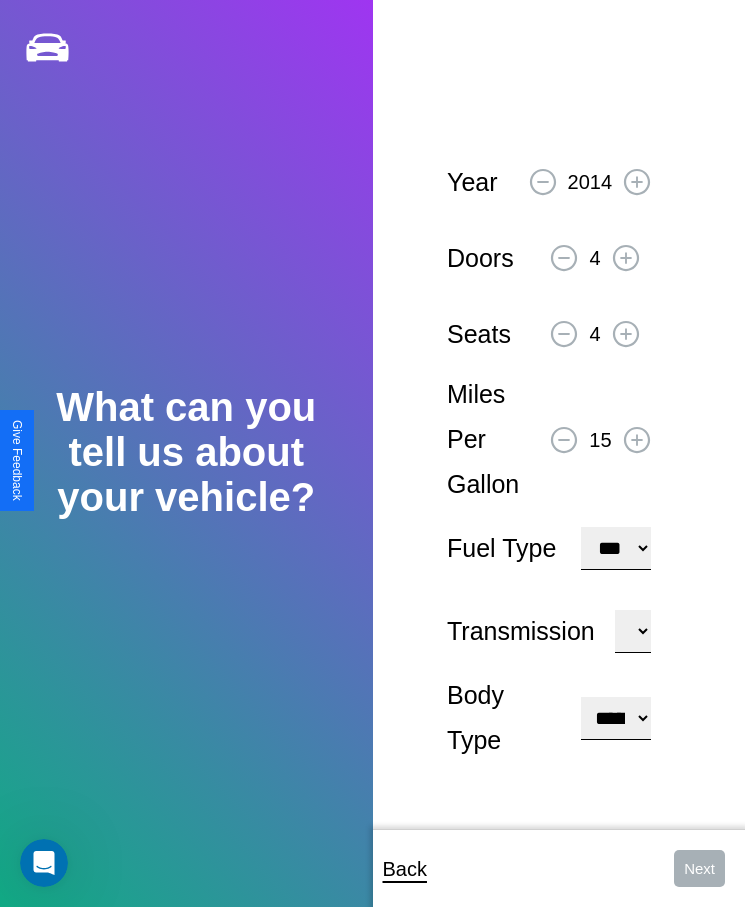click on "****** ********* ******" at bounding box center [633, 631] 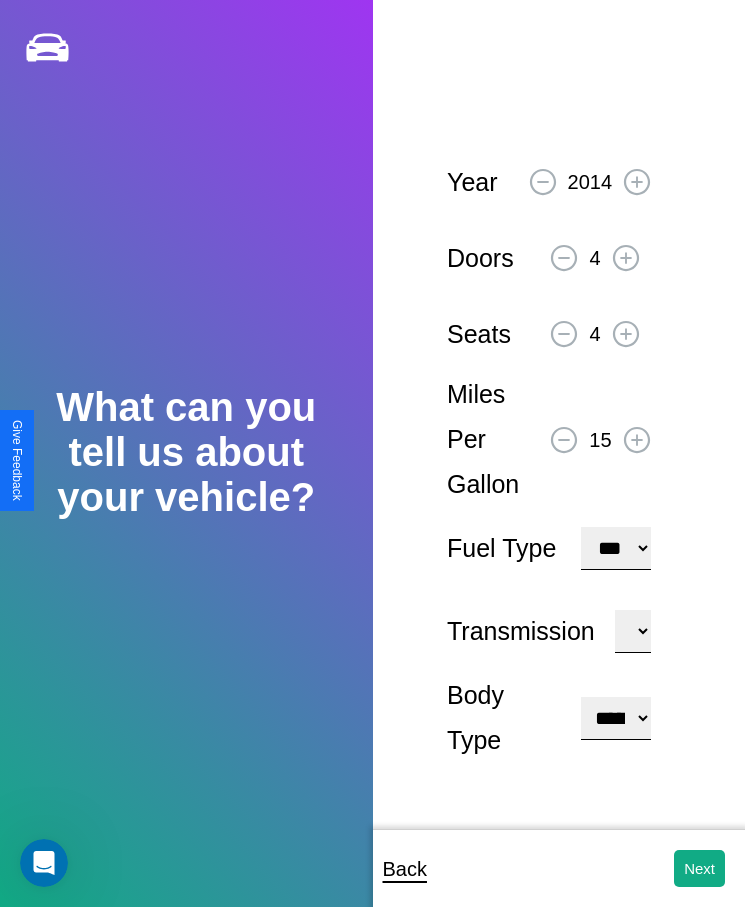 click on "**********" at bounding box center (615, 718) 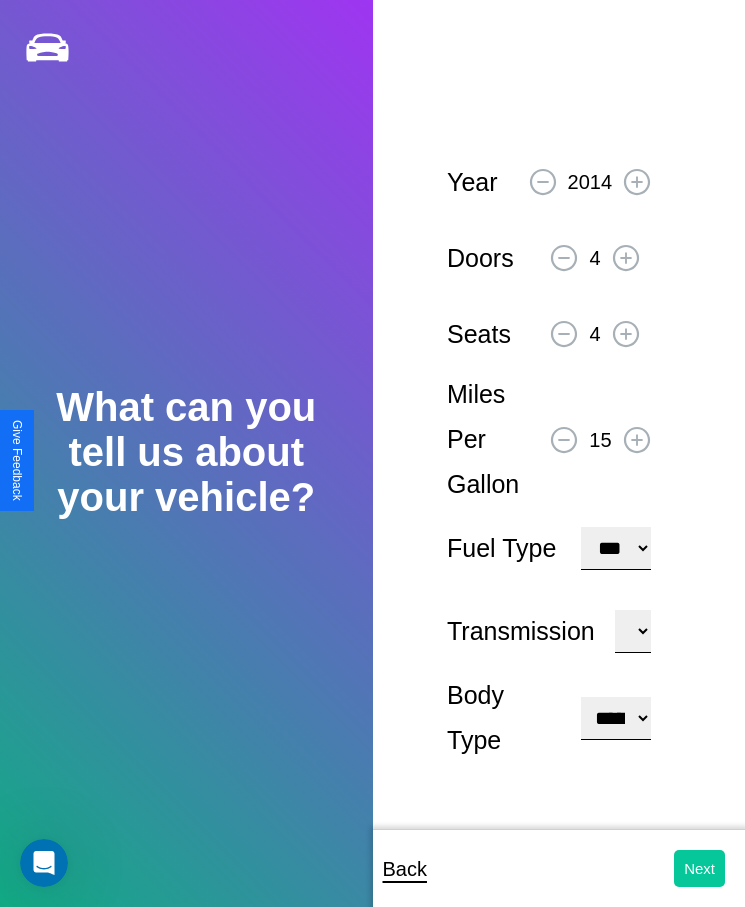 click on "Next" at bounding box center [699, 868] 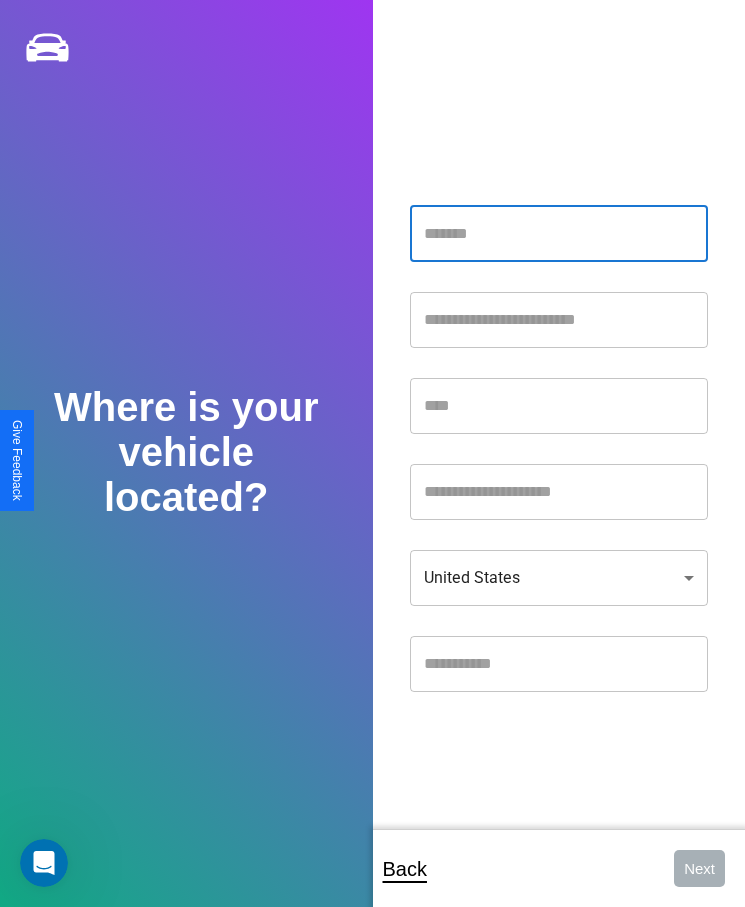 click at bounding box center (559, 234) 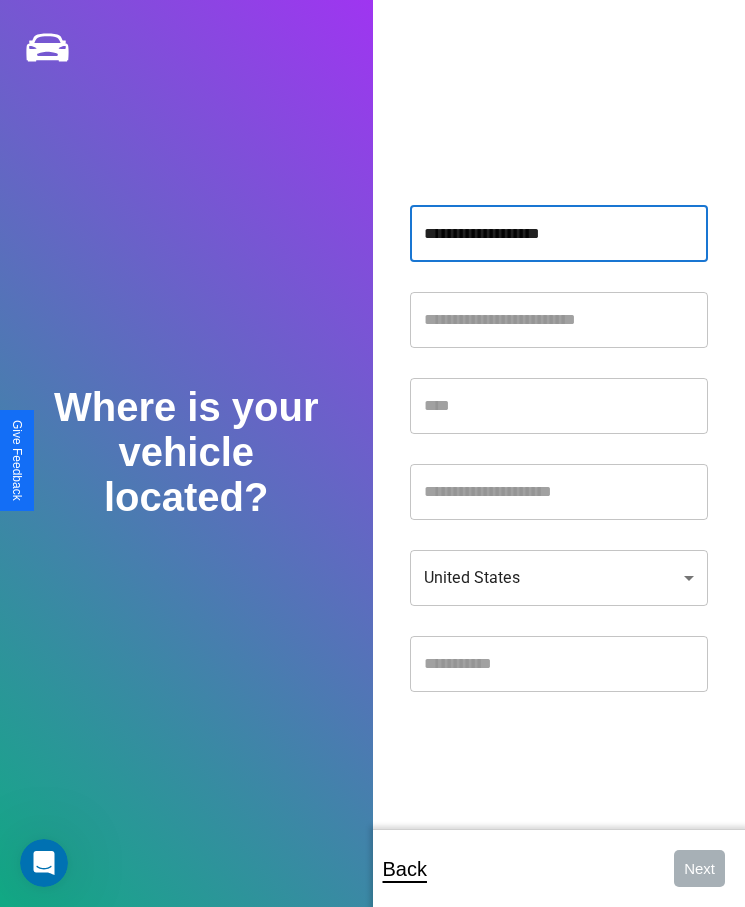 type on "**********" 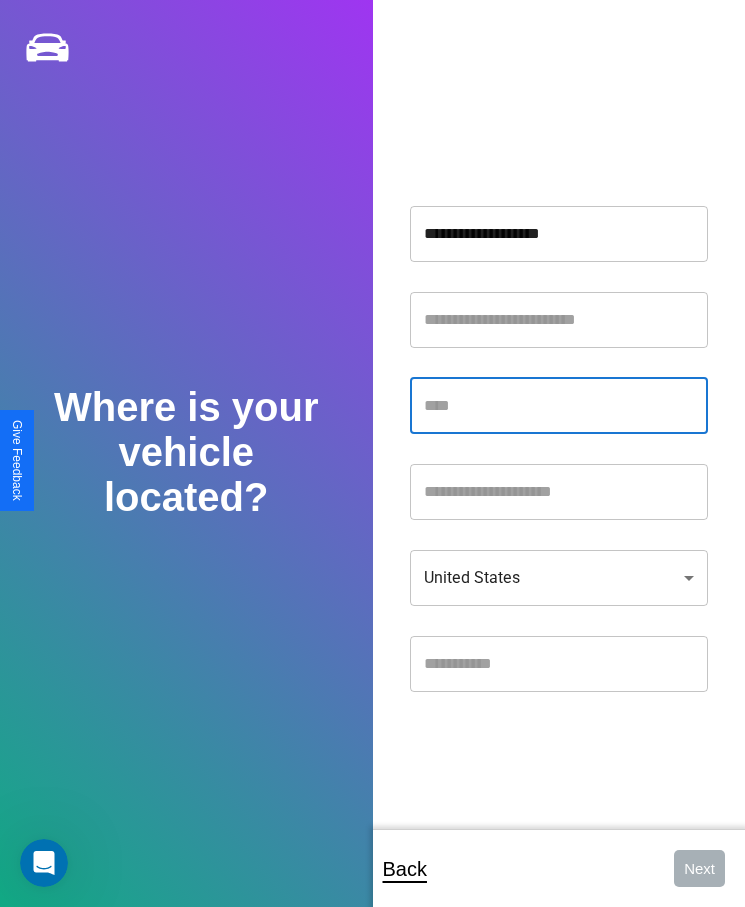 click at bounding box center [559, 406] 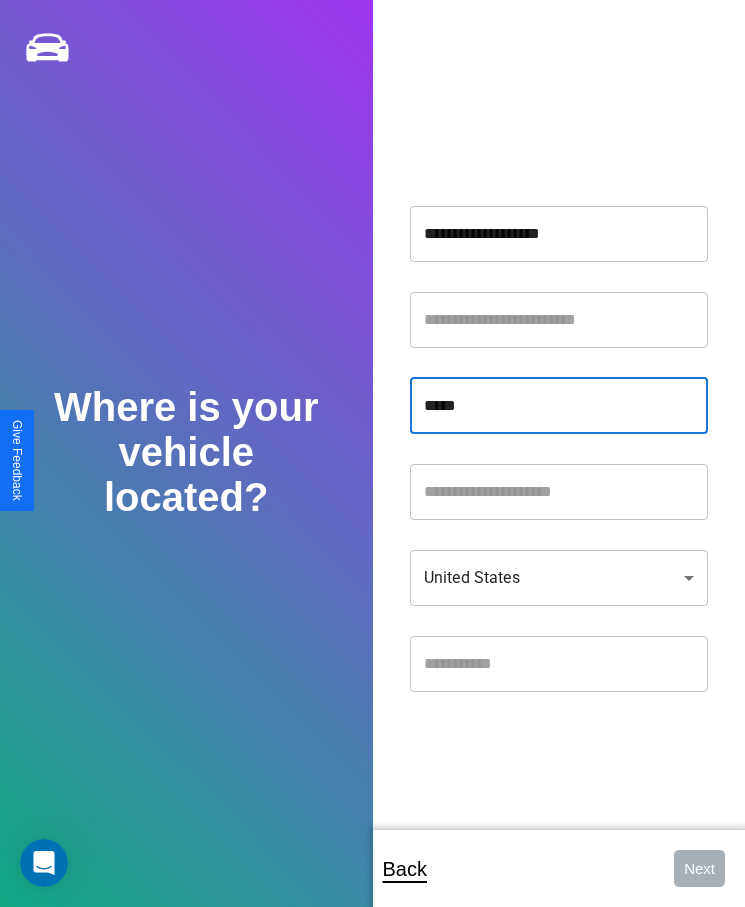 type on "*****" 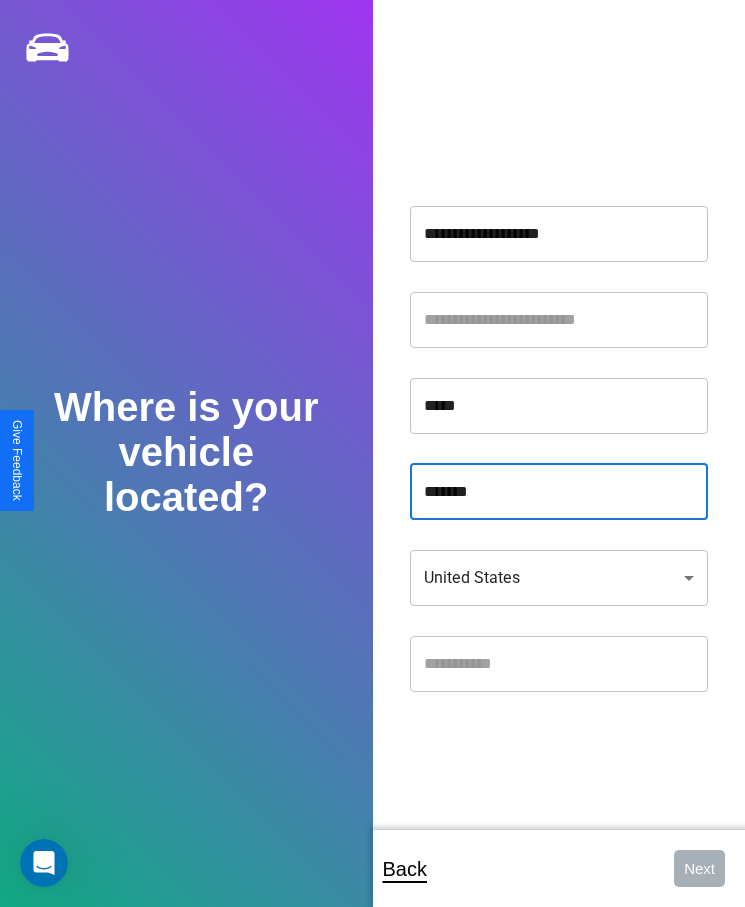 type on "*******" 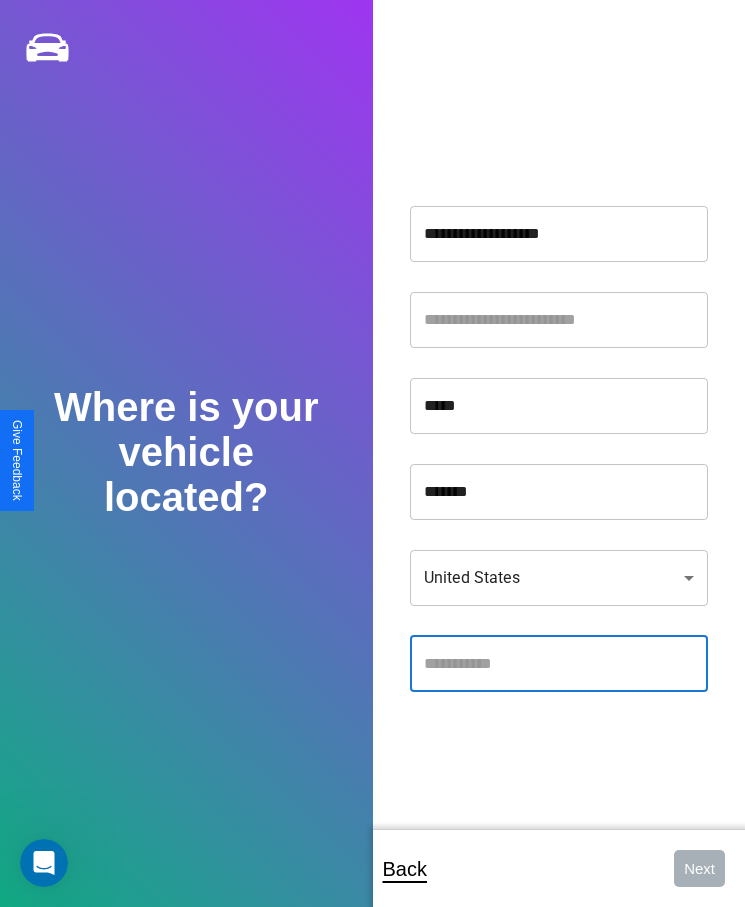click at bounding box center (559, 664) 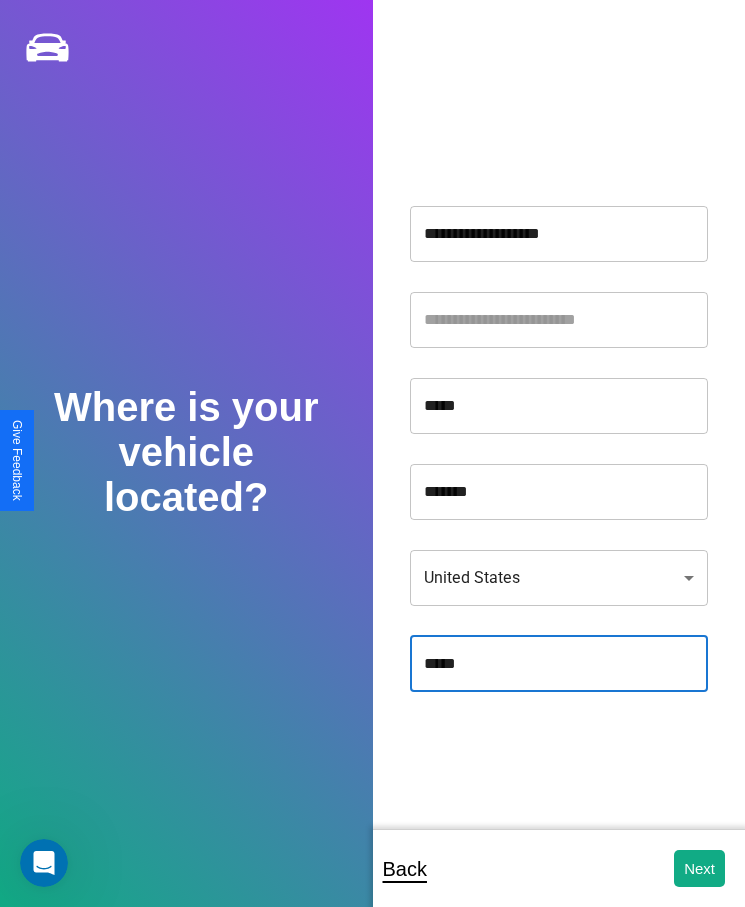 type on "*****" 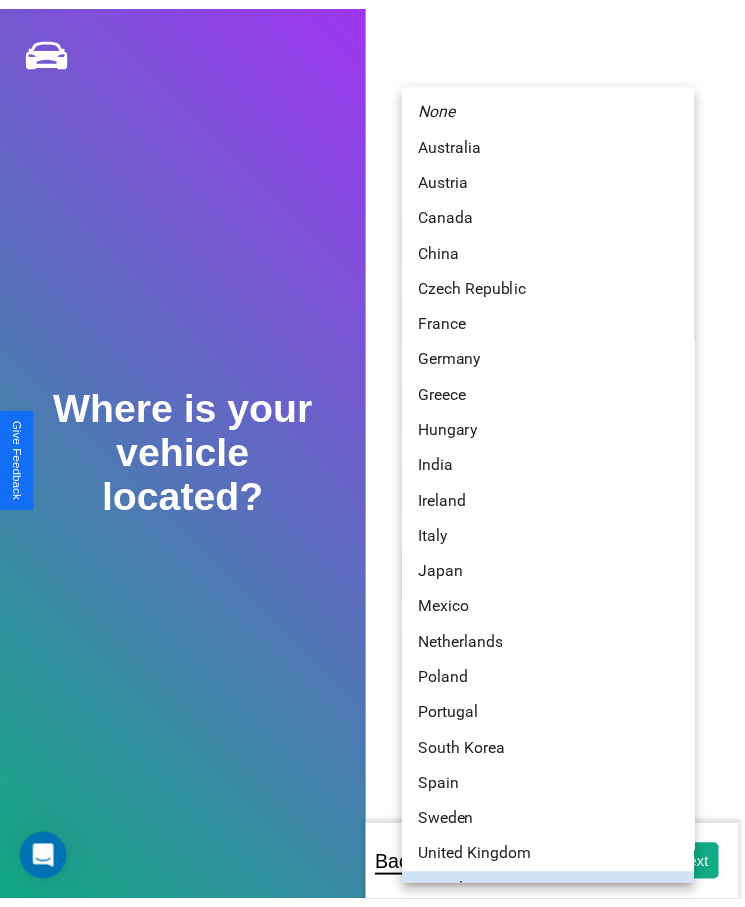 scroll, scrollTop: 25, scrollLeft: 0, axis: vertical 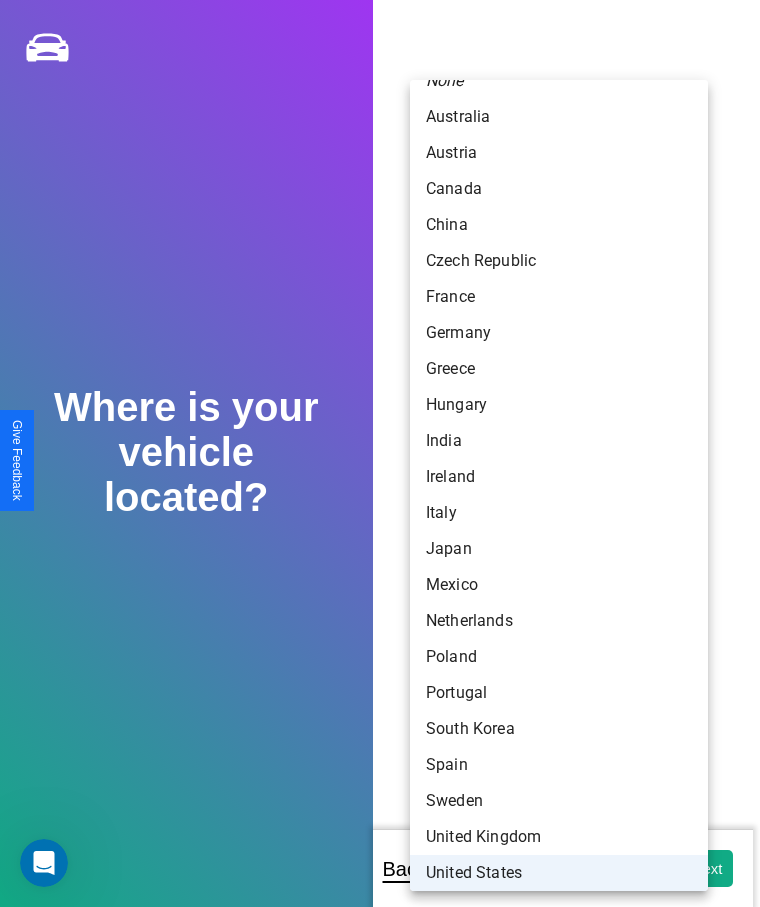 click on "United States" at bounding box center (559, 873) 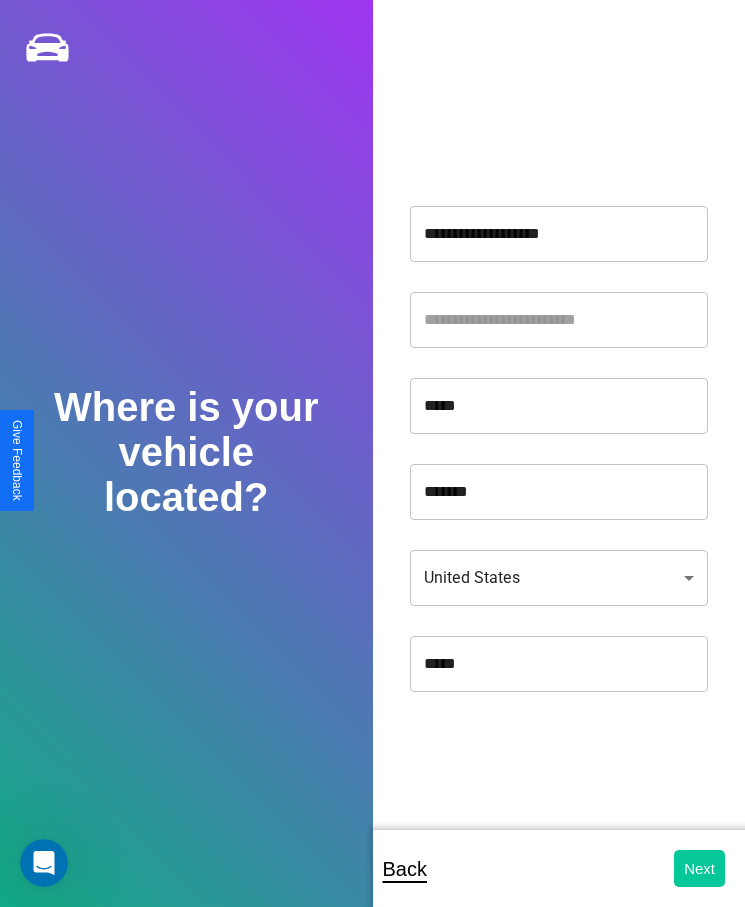 click on "Next" at bounding box center (699, 868) 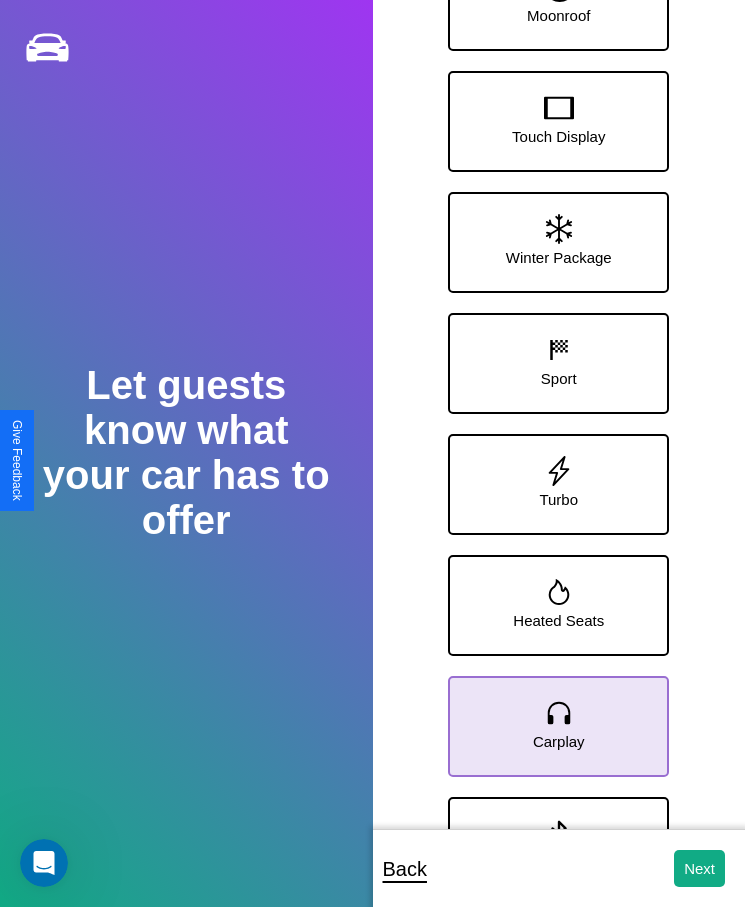 click 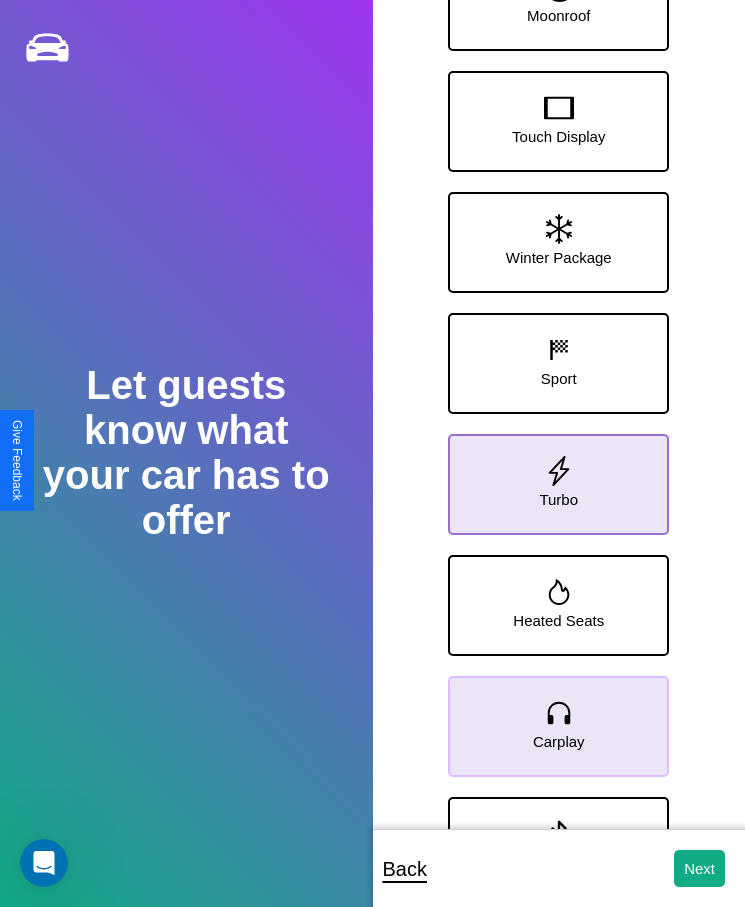 click 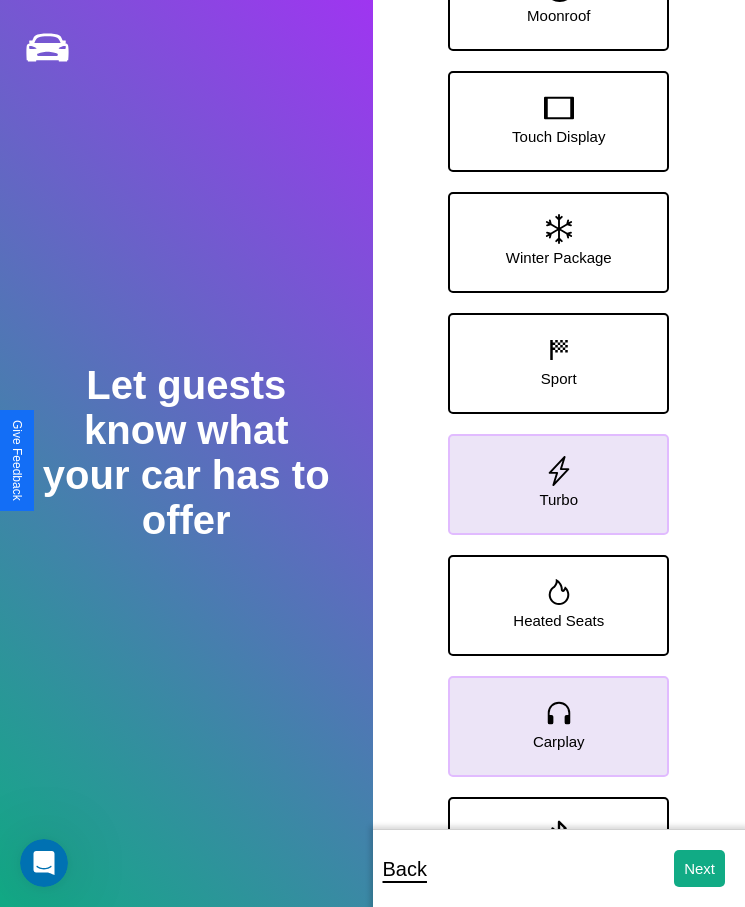 click 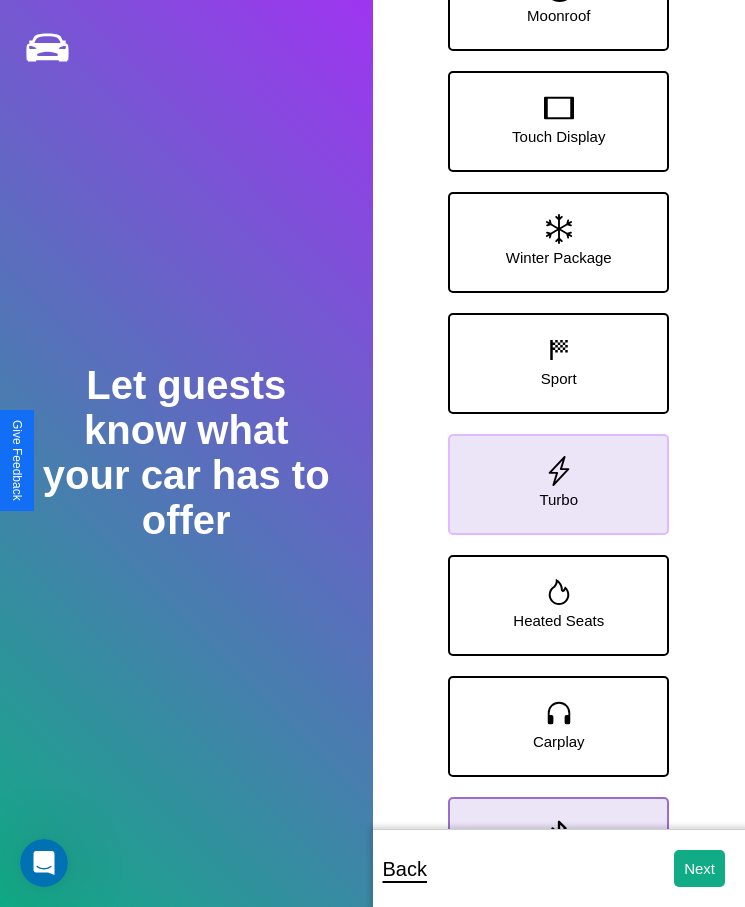 click 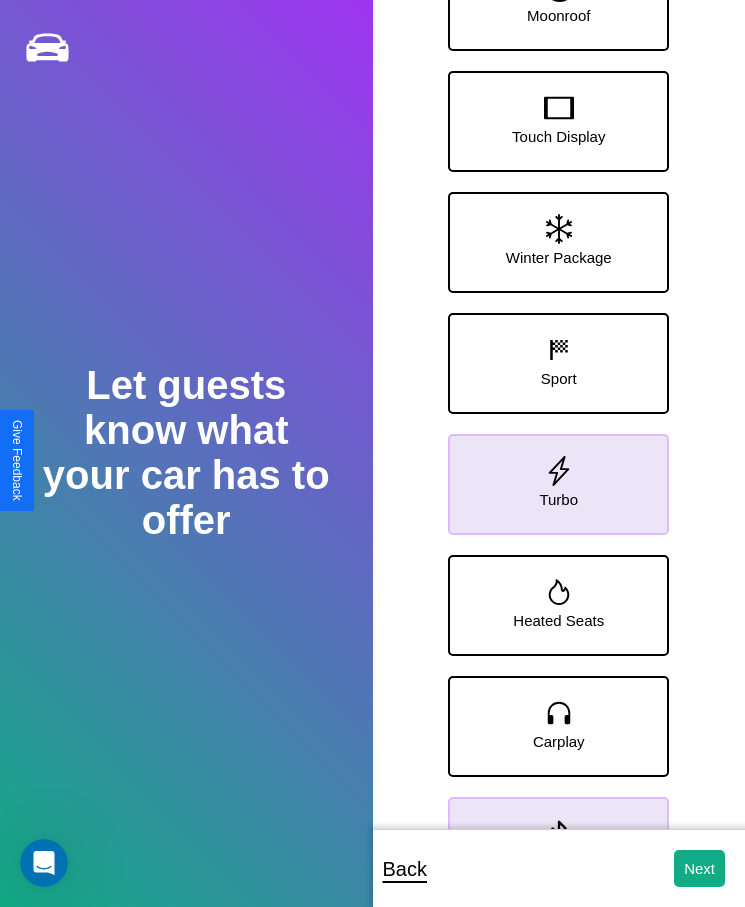 click 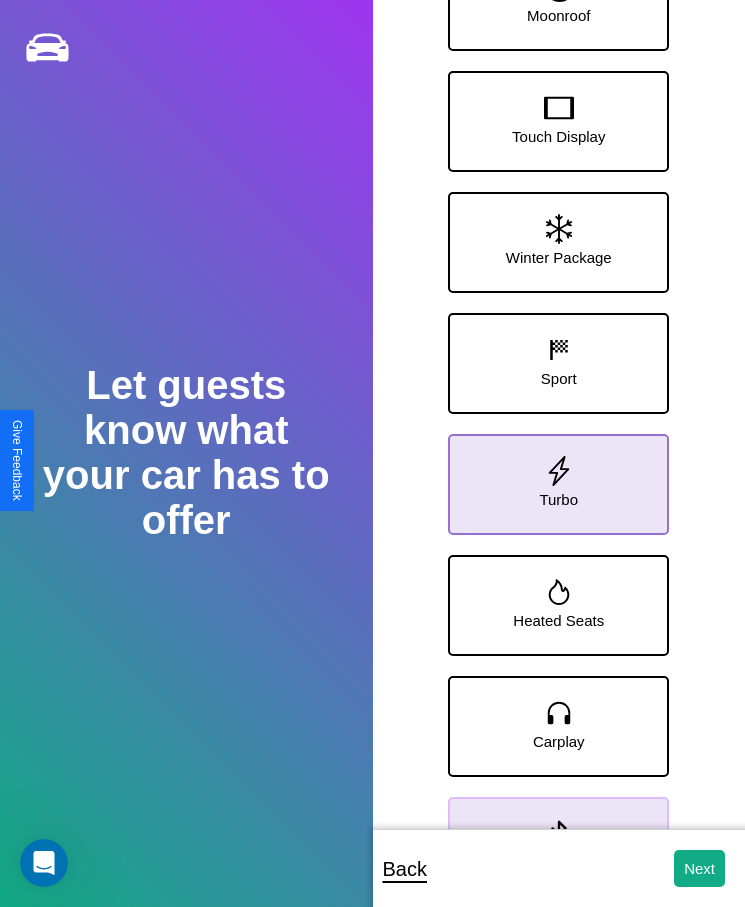 click 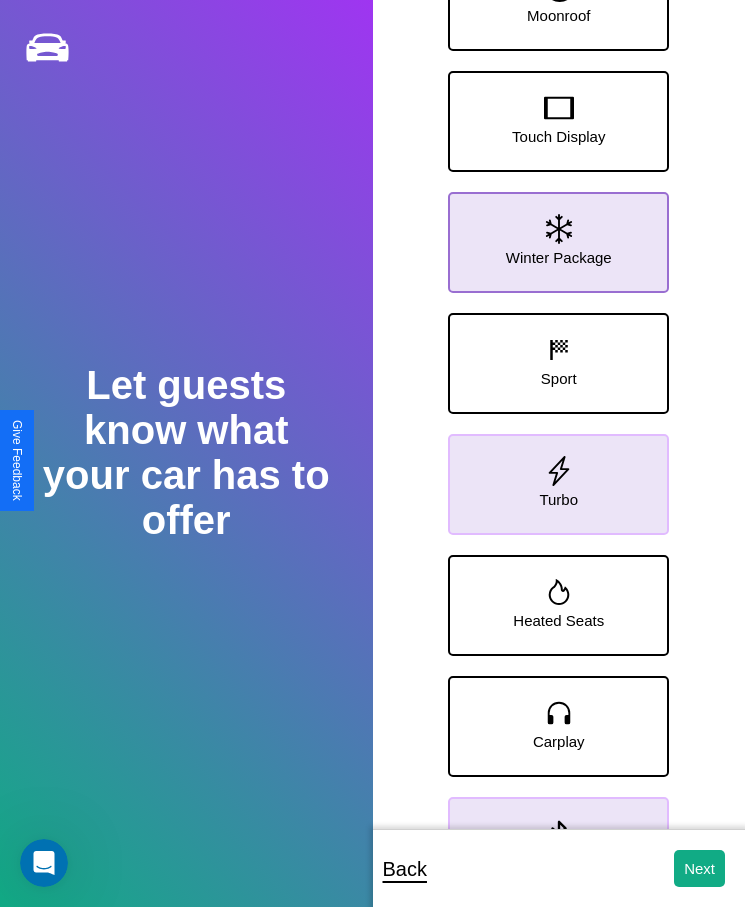 click 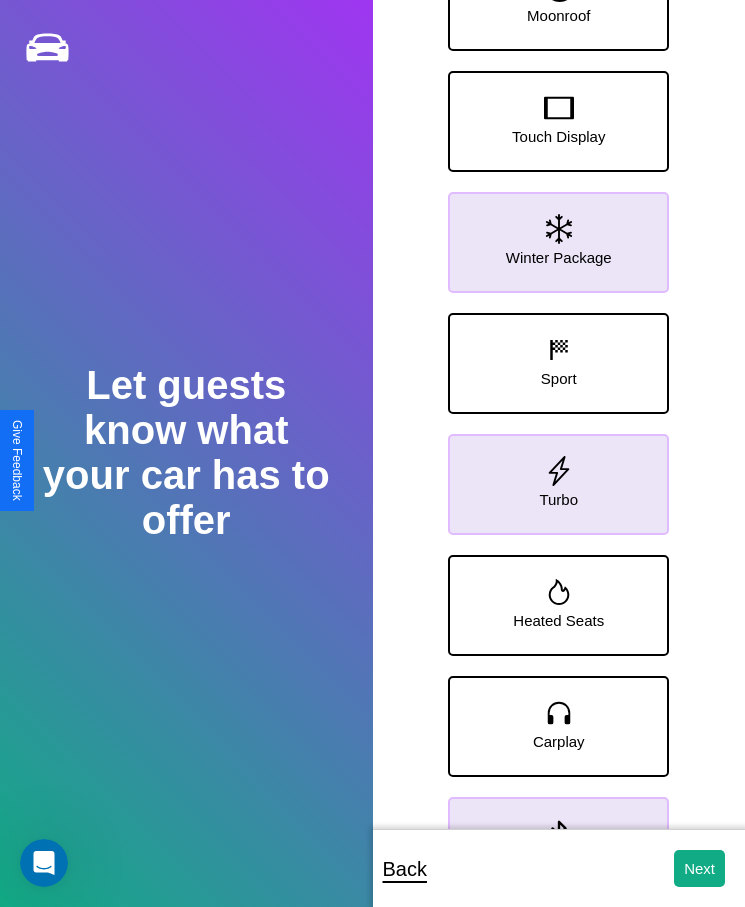 click 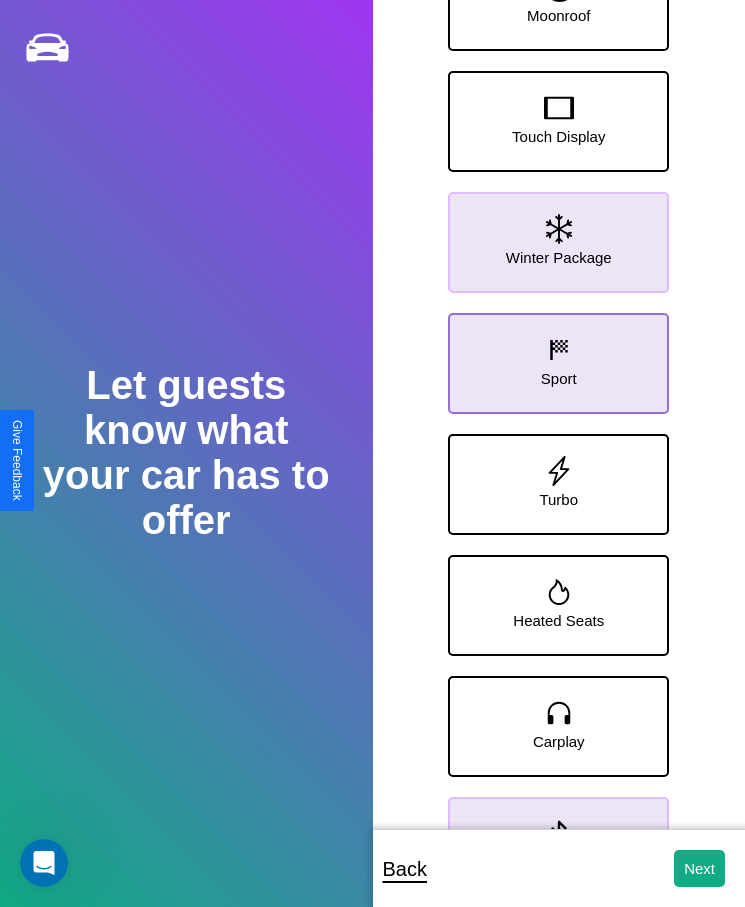 click 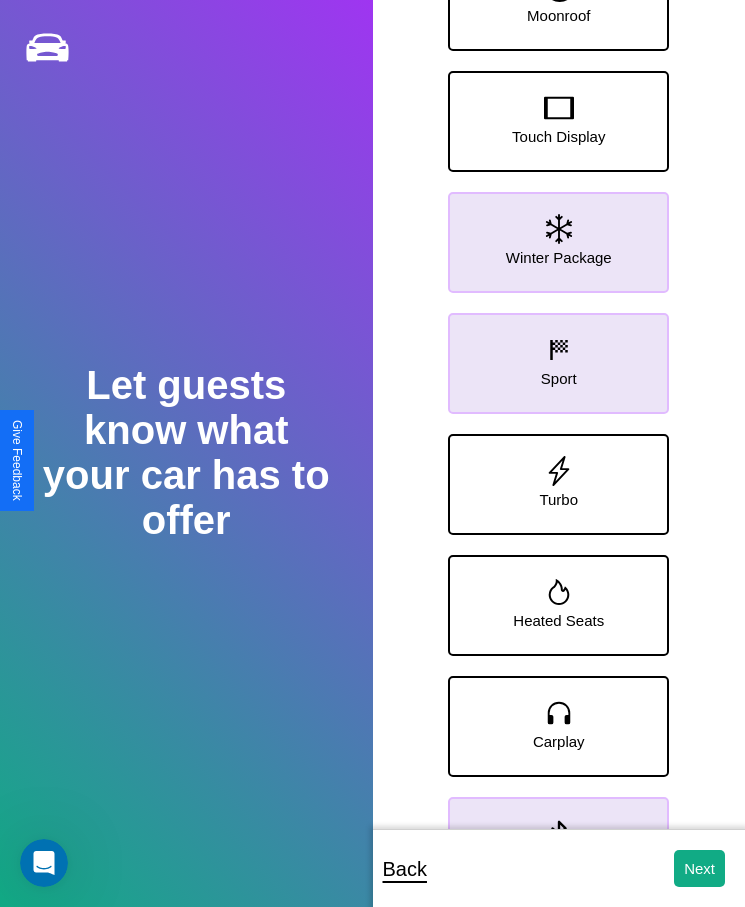 click 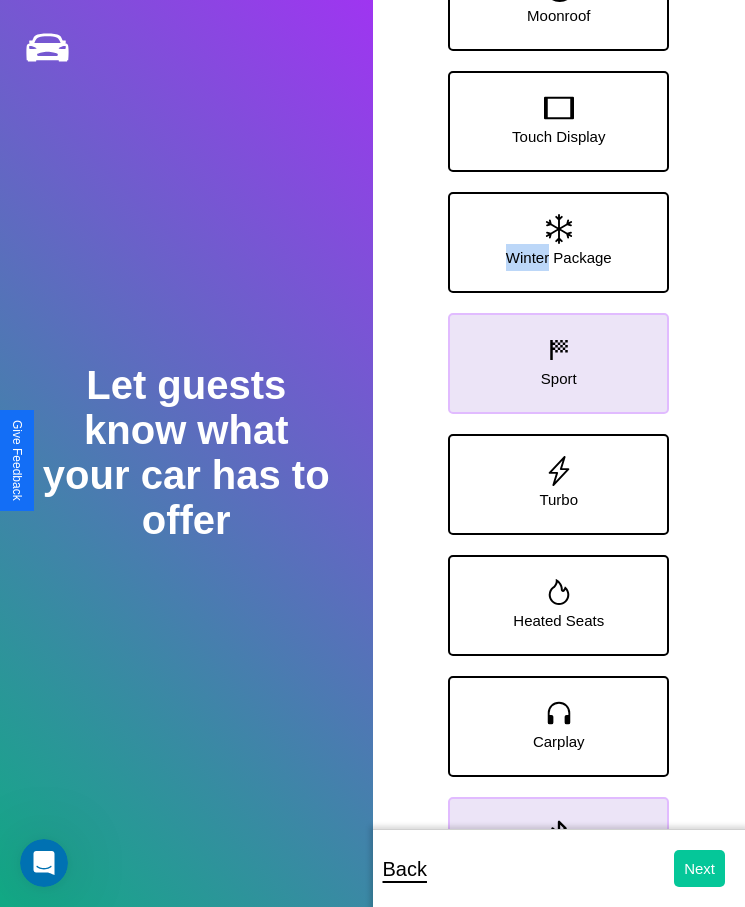 click on "Next" at bounding box center [699, 868] 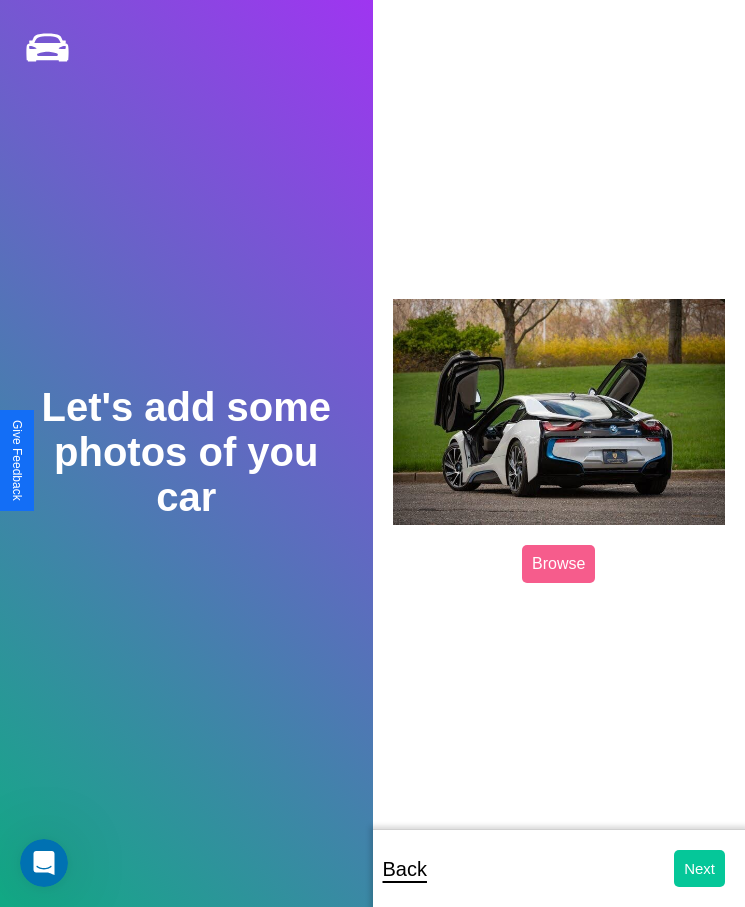 click on "Next" at bounding box center (699, 868) 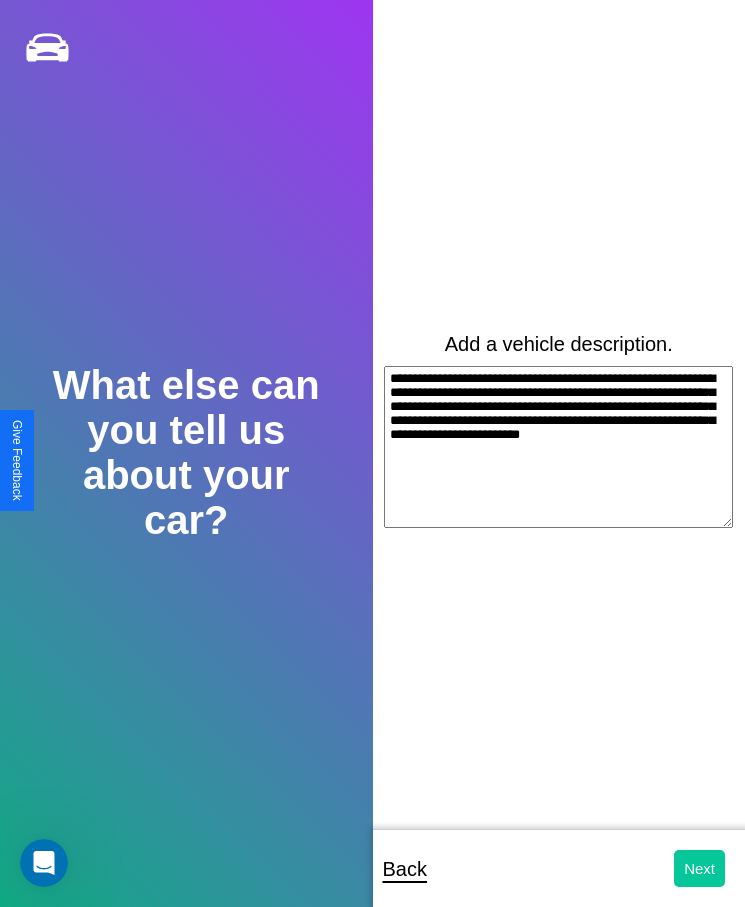 type on "**********" 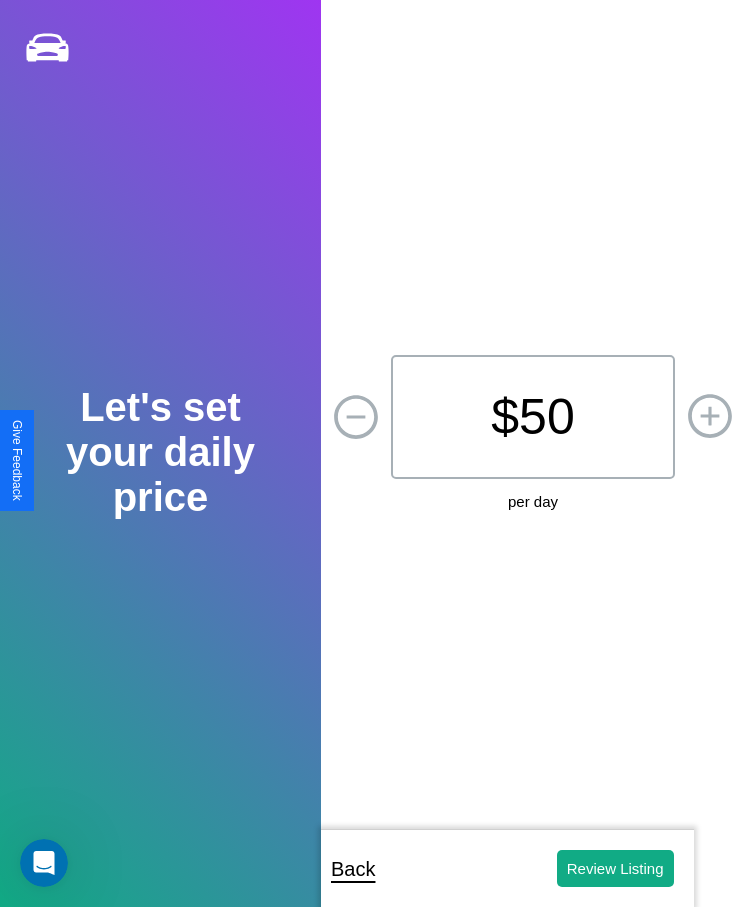click on "$ 50" at bounding box center [533, 417] 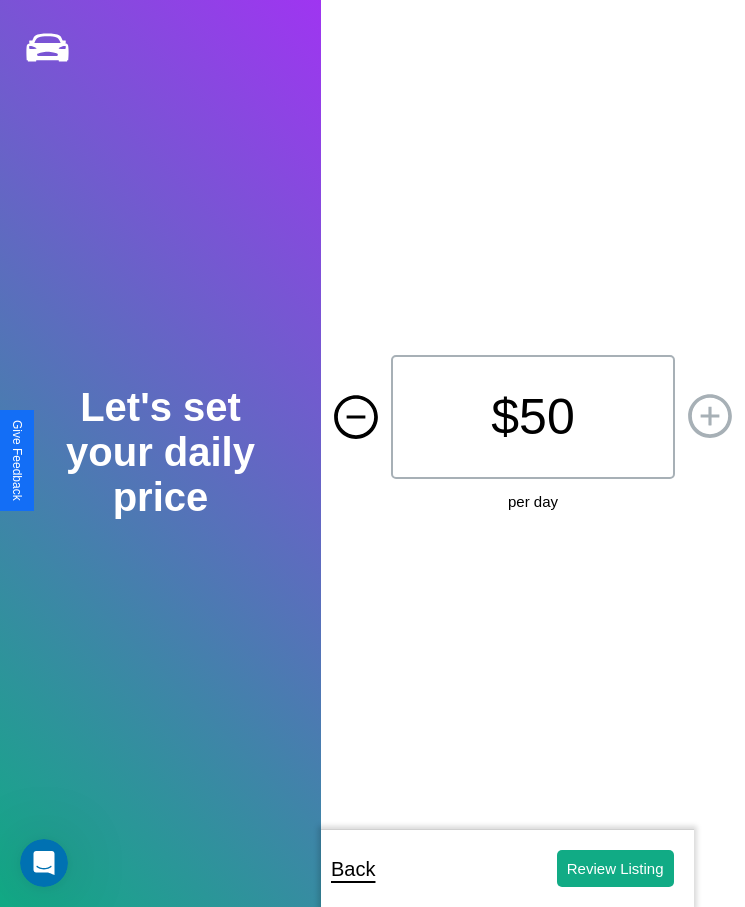 click 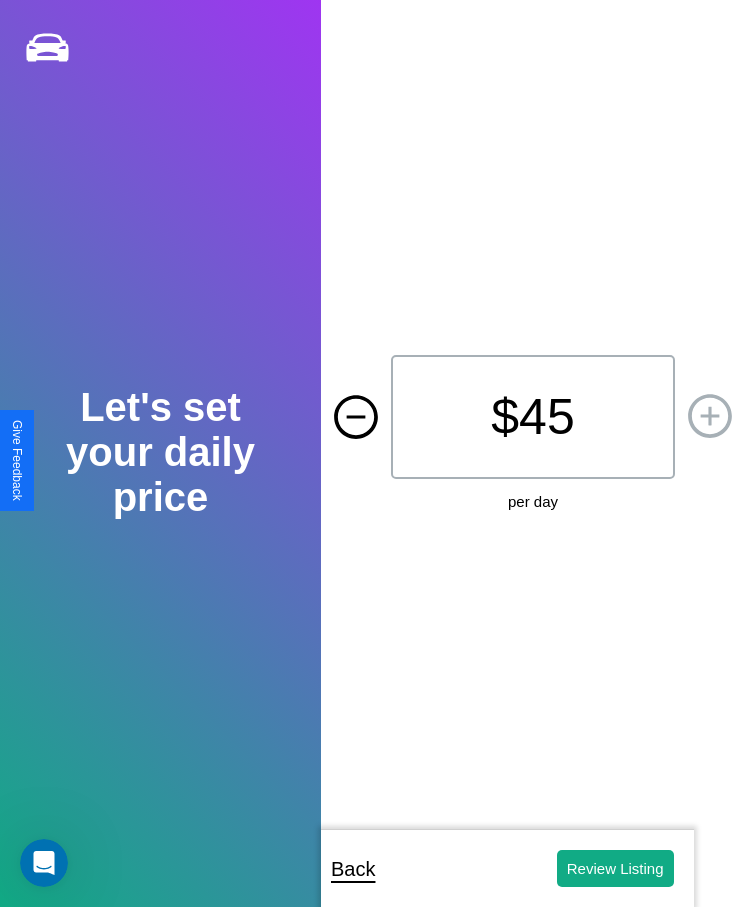 click 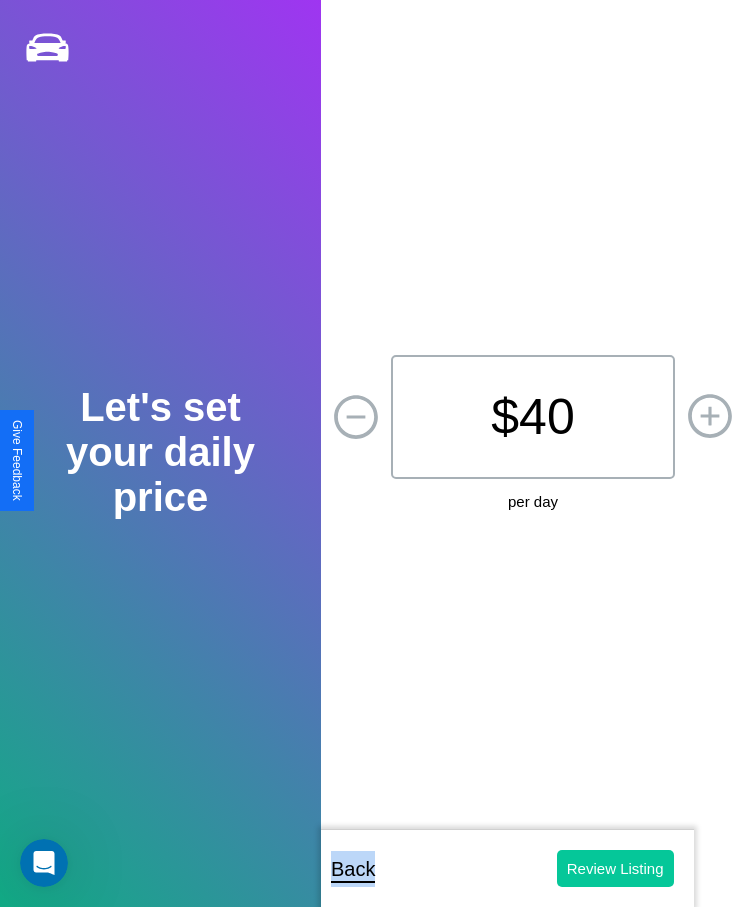 click on "Review Listing" at bounding box center (615, 868) 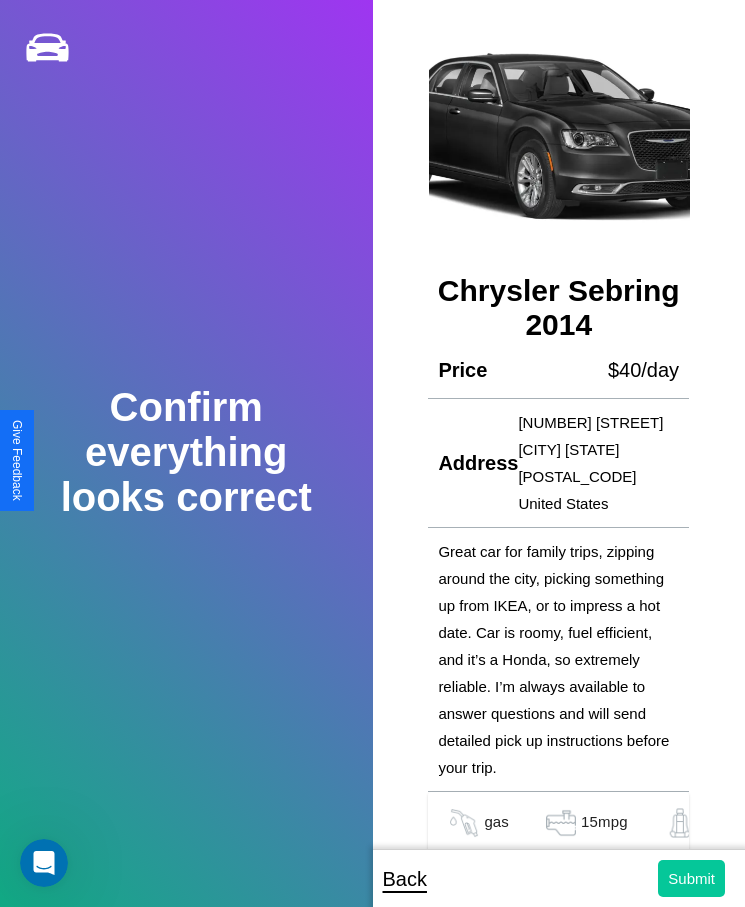 click on "Submit" at bounding box center [691, 878] 